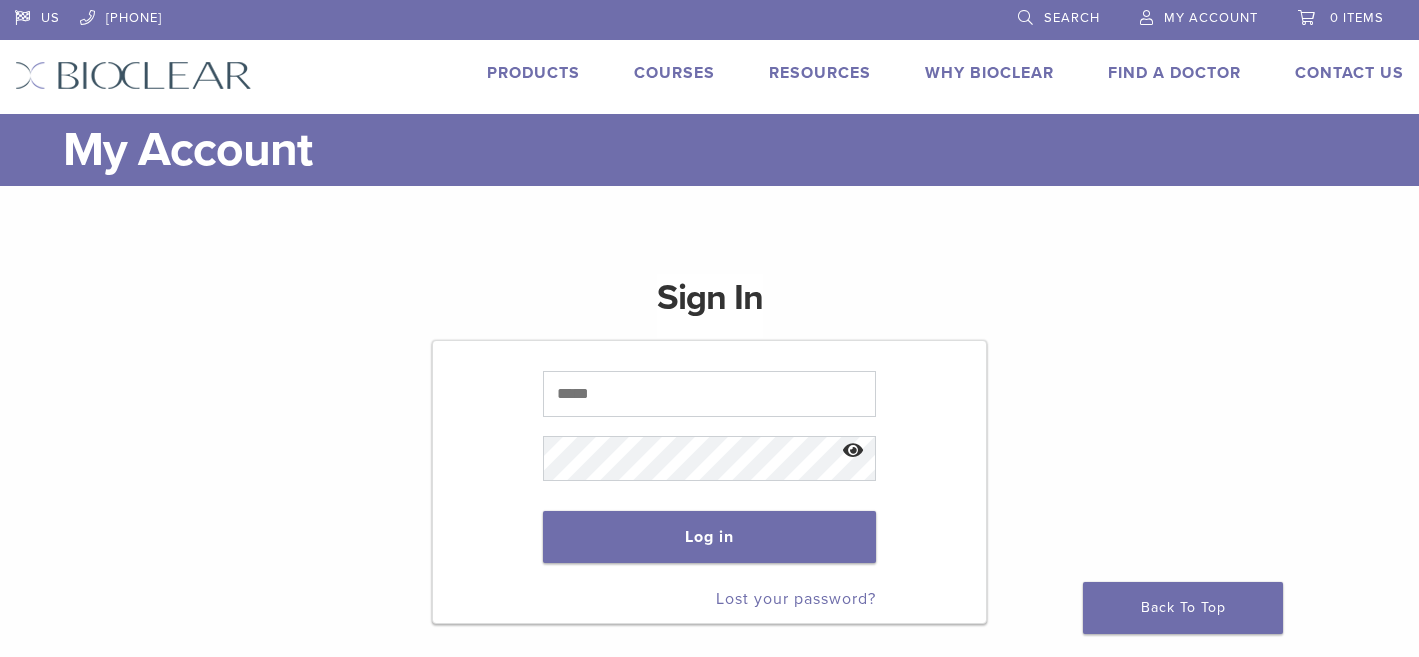 scroll, scrollTop: 0, scrollLeft: 0, axis: both 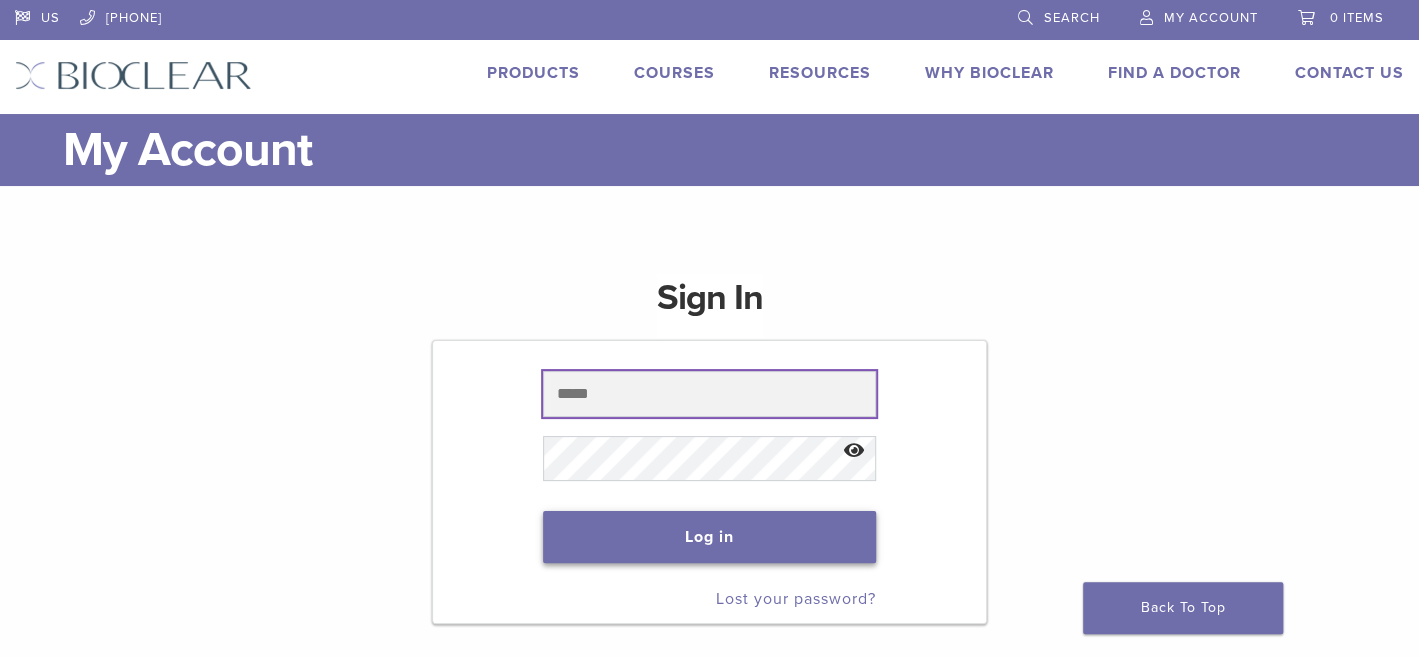 type on "**********" 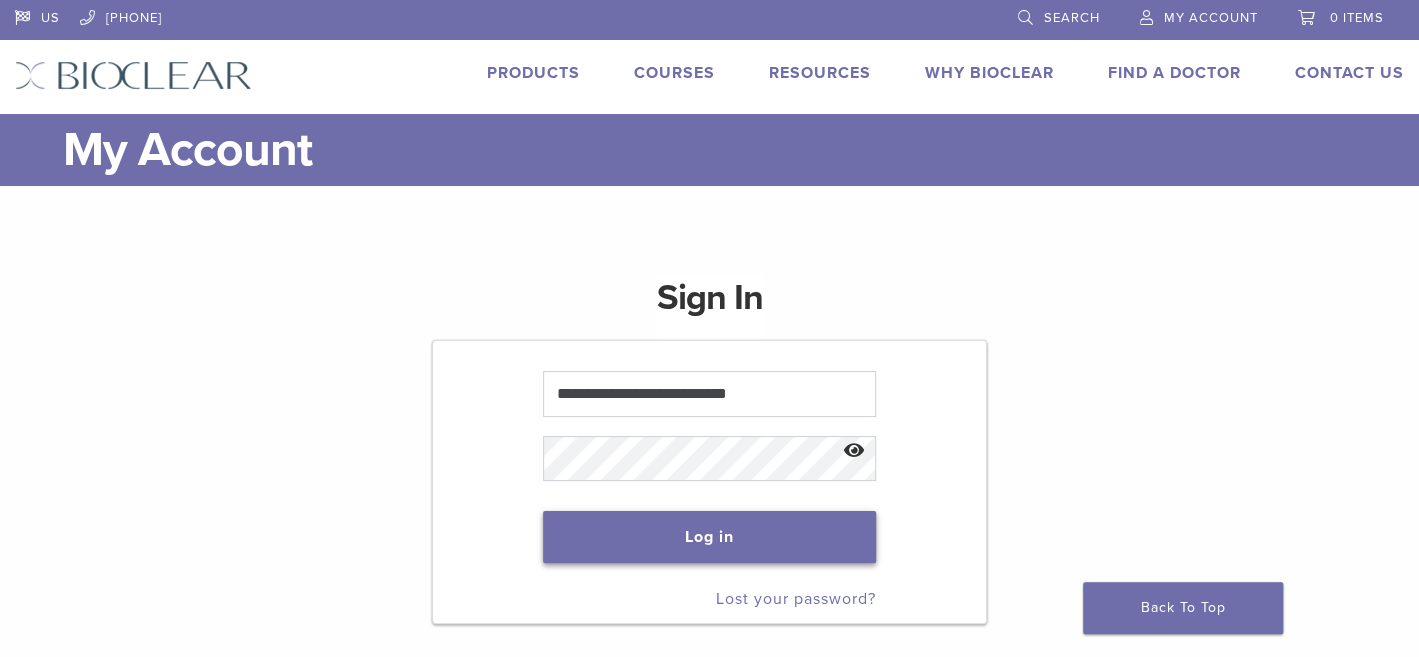 click on "Log in" at bounding box center (709, 537) 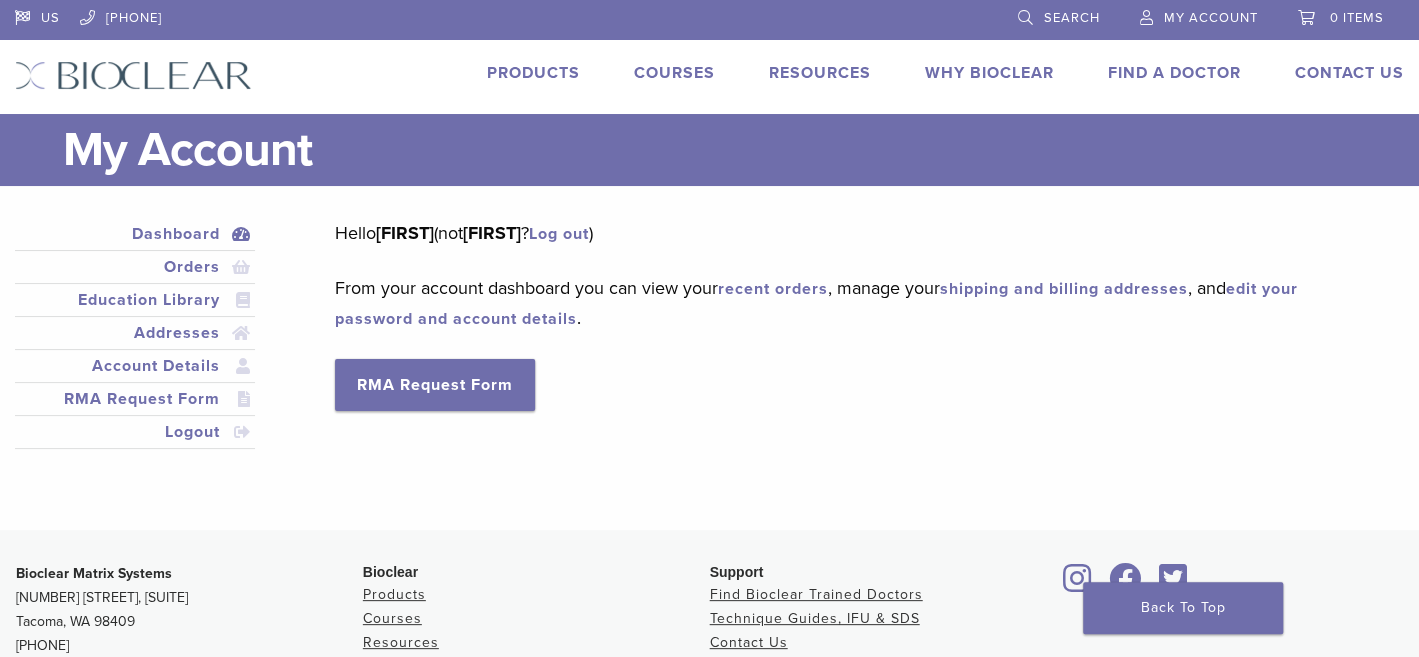 scroll, scrollTop: 0, scrollLeft: 0, axis: both 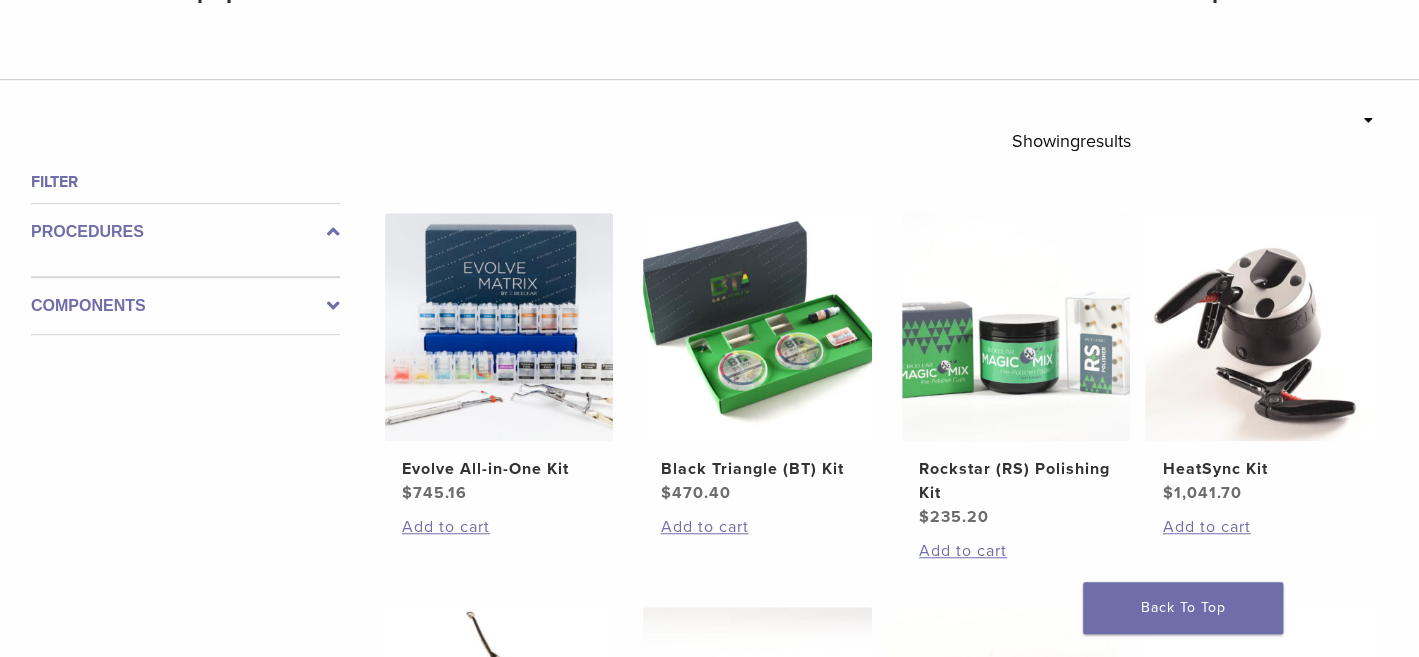 click on "Filter" at bounding box center (185, 182) 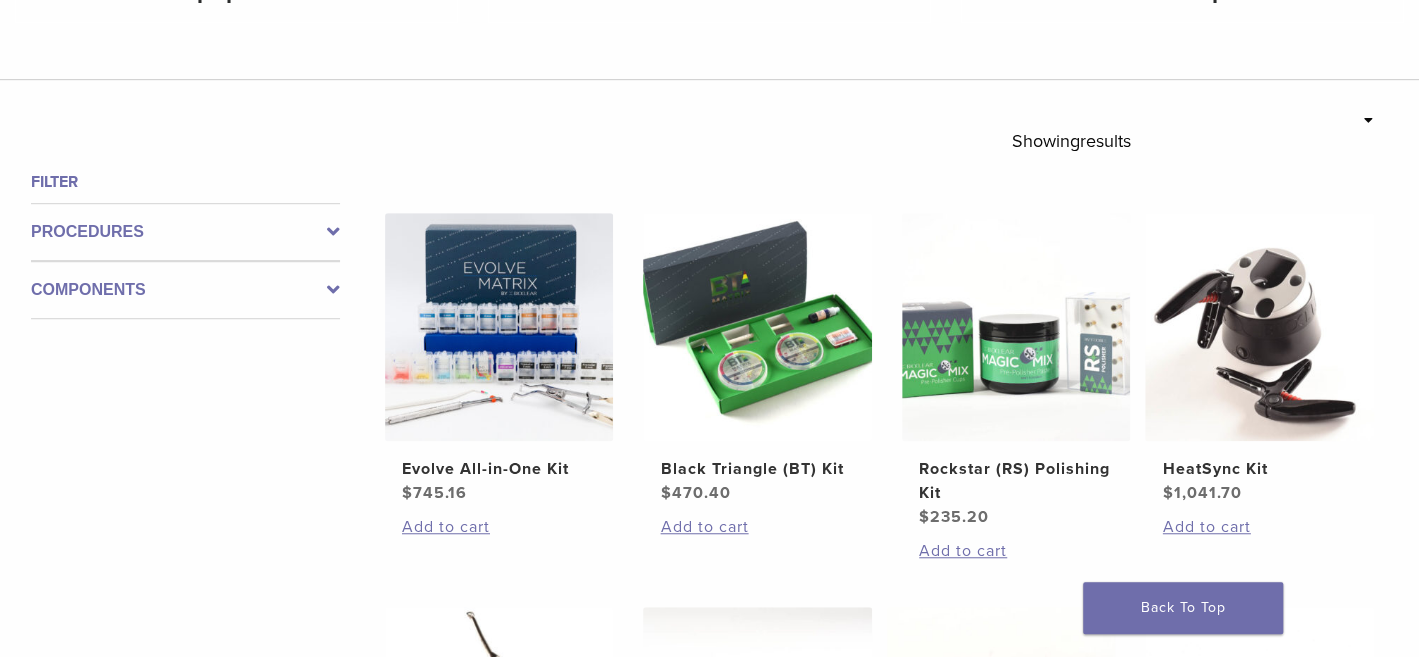 click on "Components" at bounding box center [185, 290] 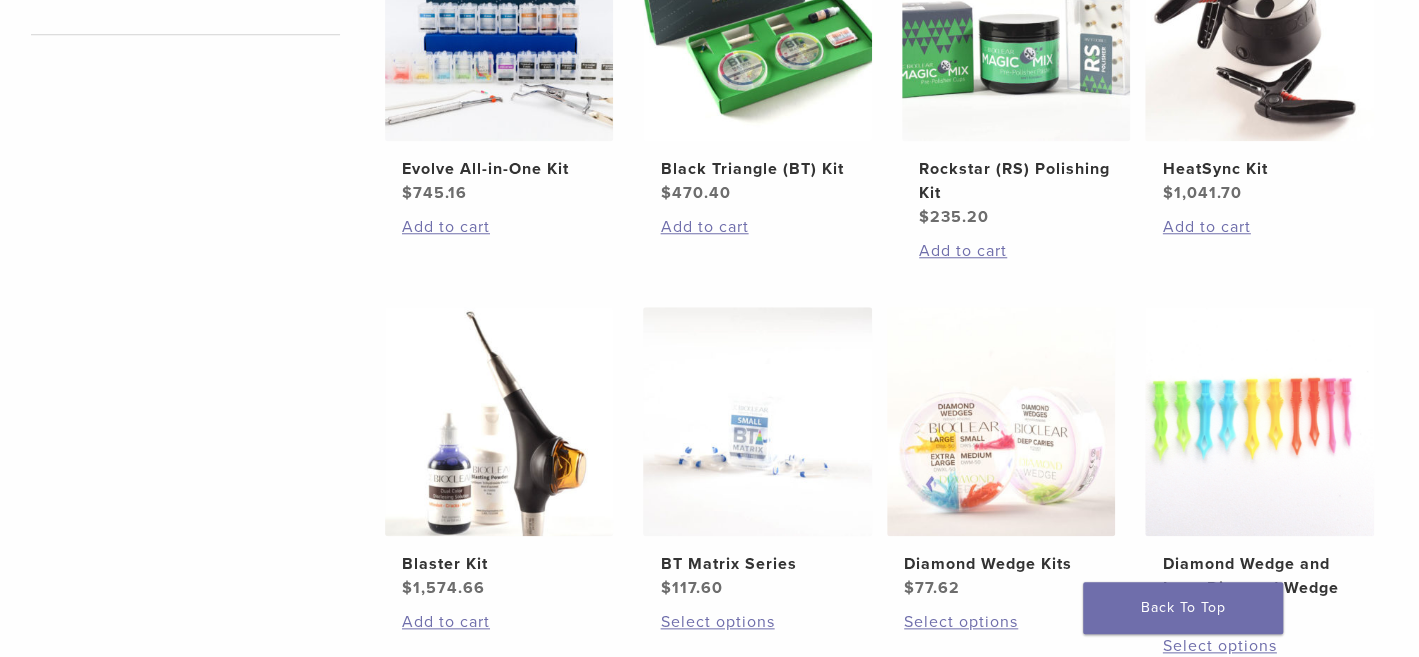 scroll, scrollTop: 300, scrollLeft: 0, axis: vertical 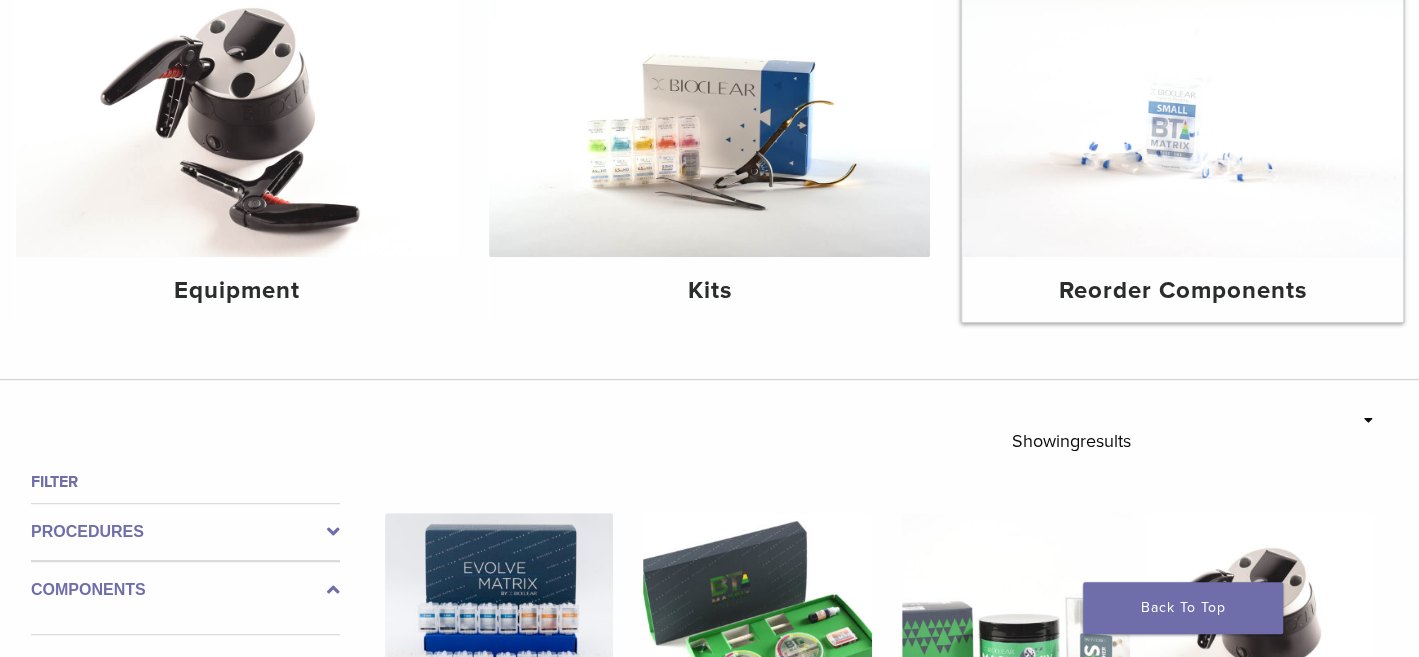 click at bounding box center [1182, 110] 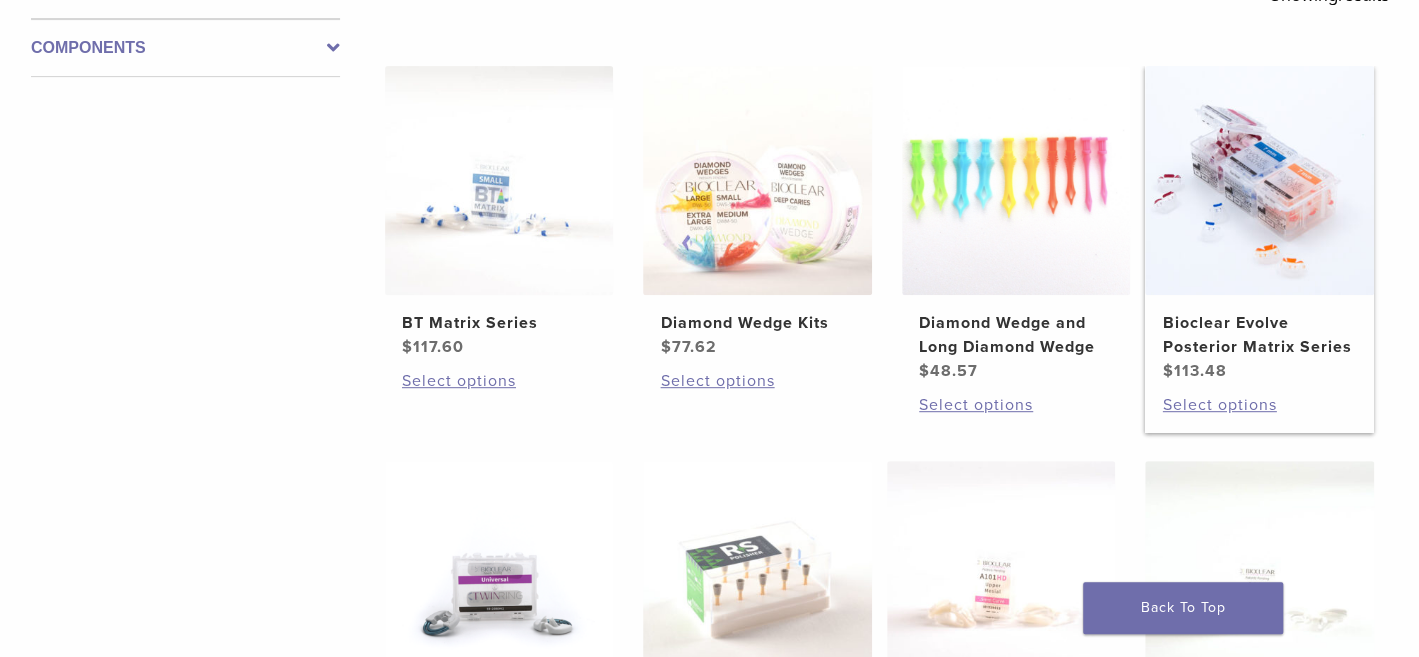 scroll, scrollTop: 0, scrollLeft: 0, axis: both 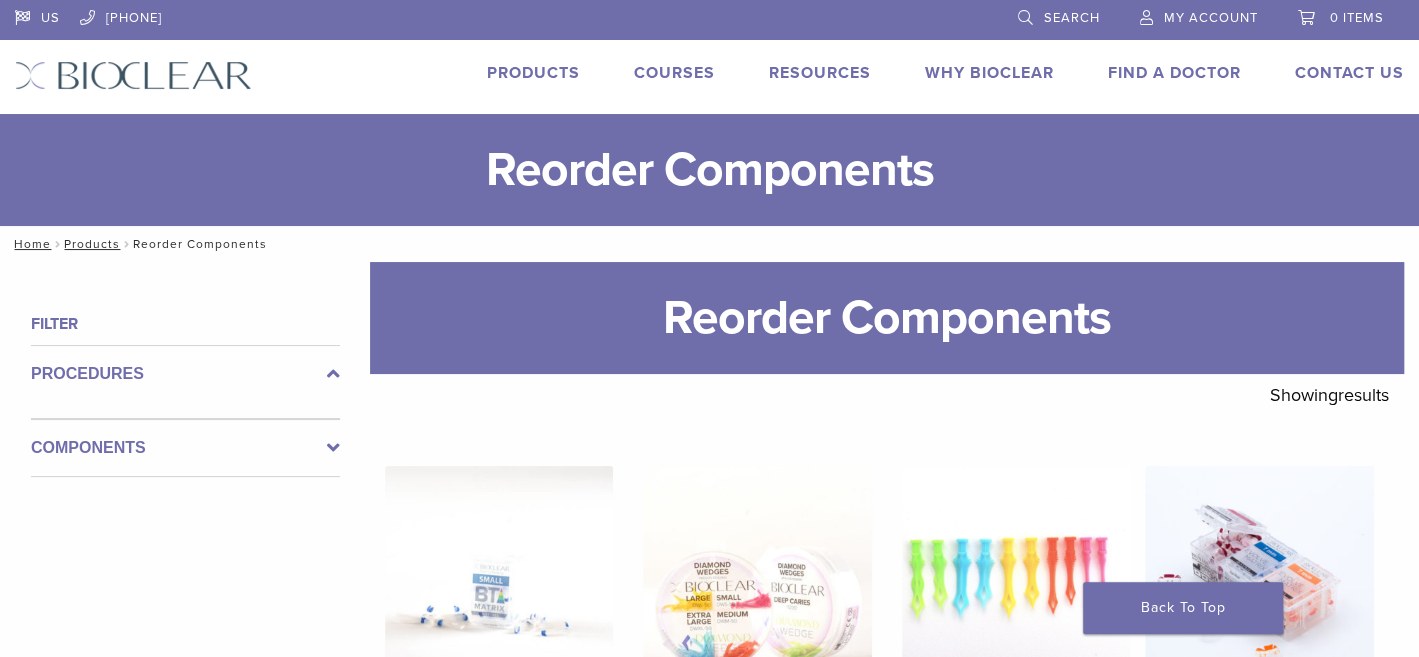 click on "Search" at bounding box center (1059, 15) 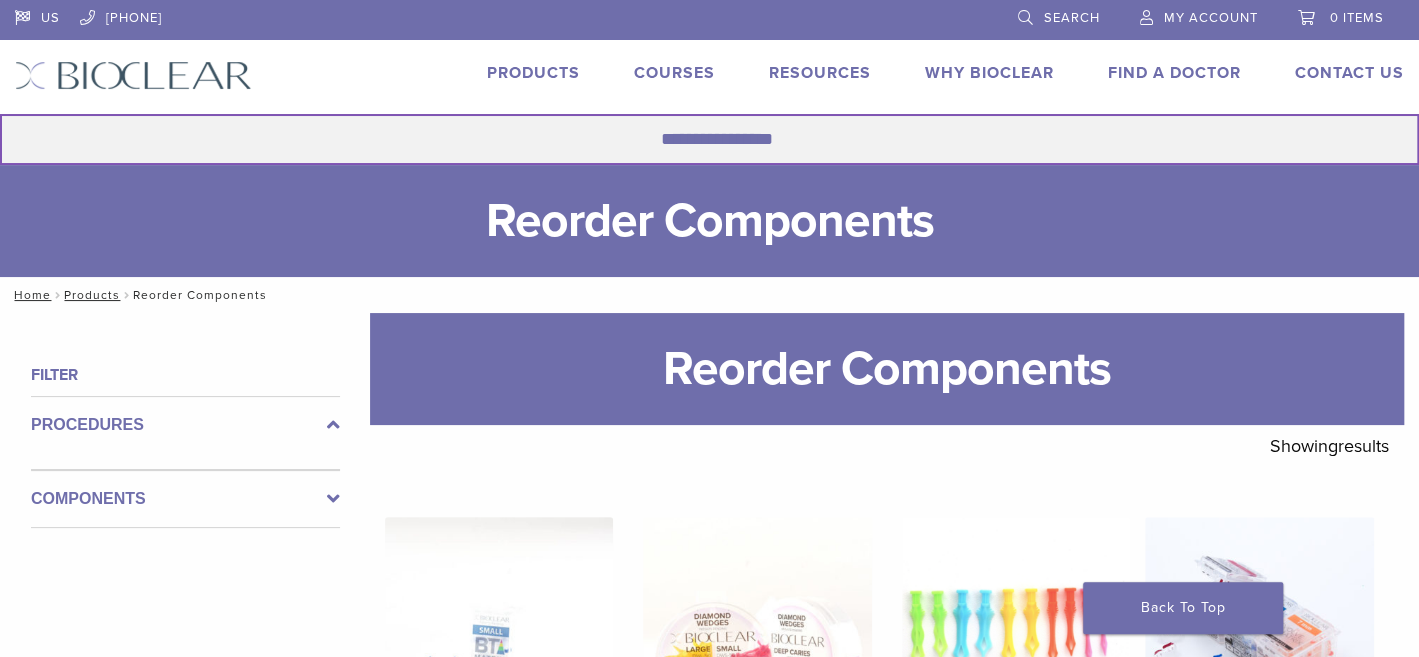 click on "Search for:" at bounding box center [709, 139] 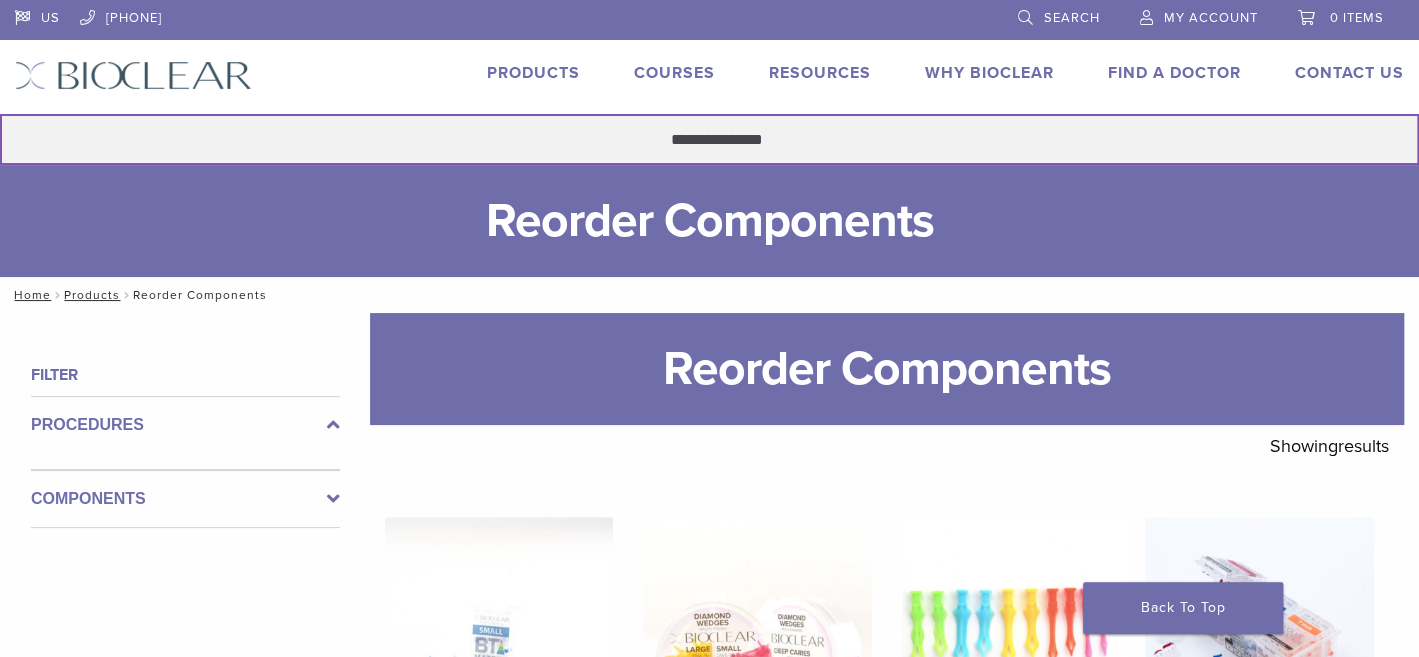 type on "**********" 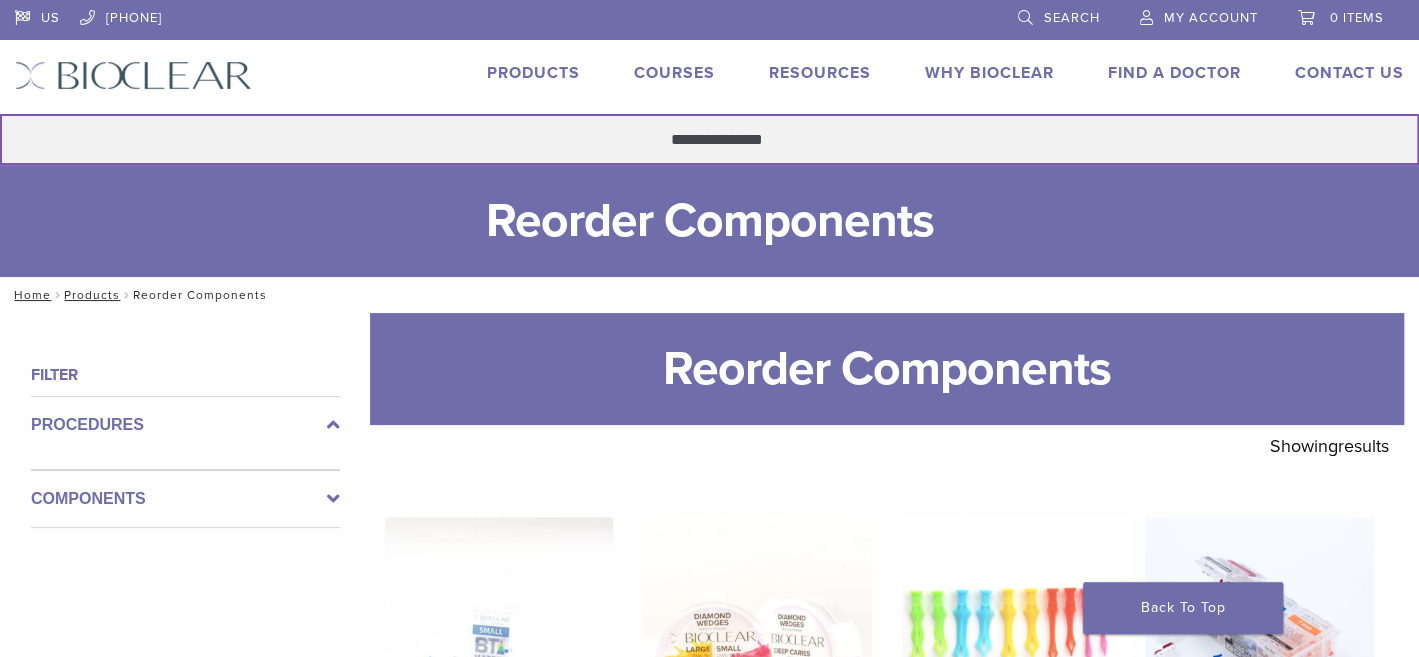 click on "Search" at bounding box center [-1, 113] 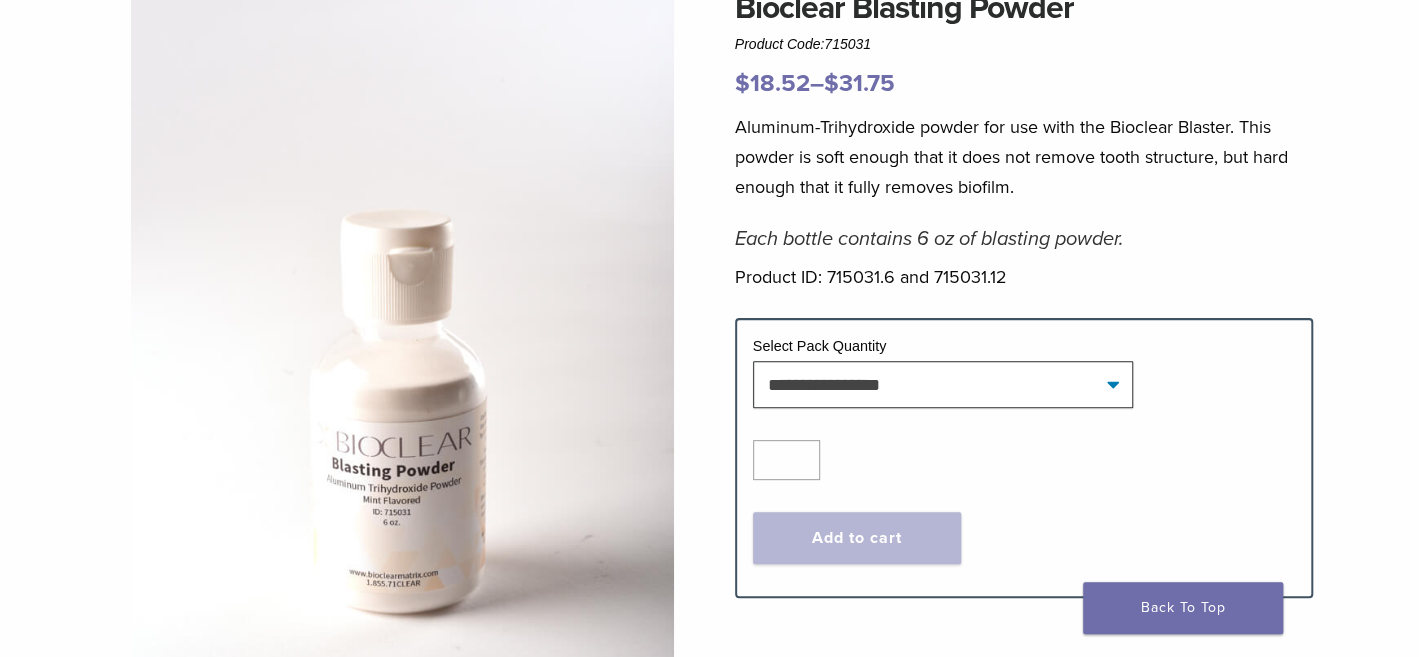 scroll, scrollTop: 200, scrollLeft: 0, axis: vertical 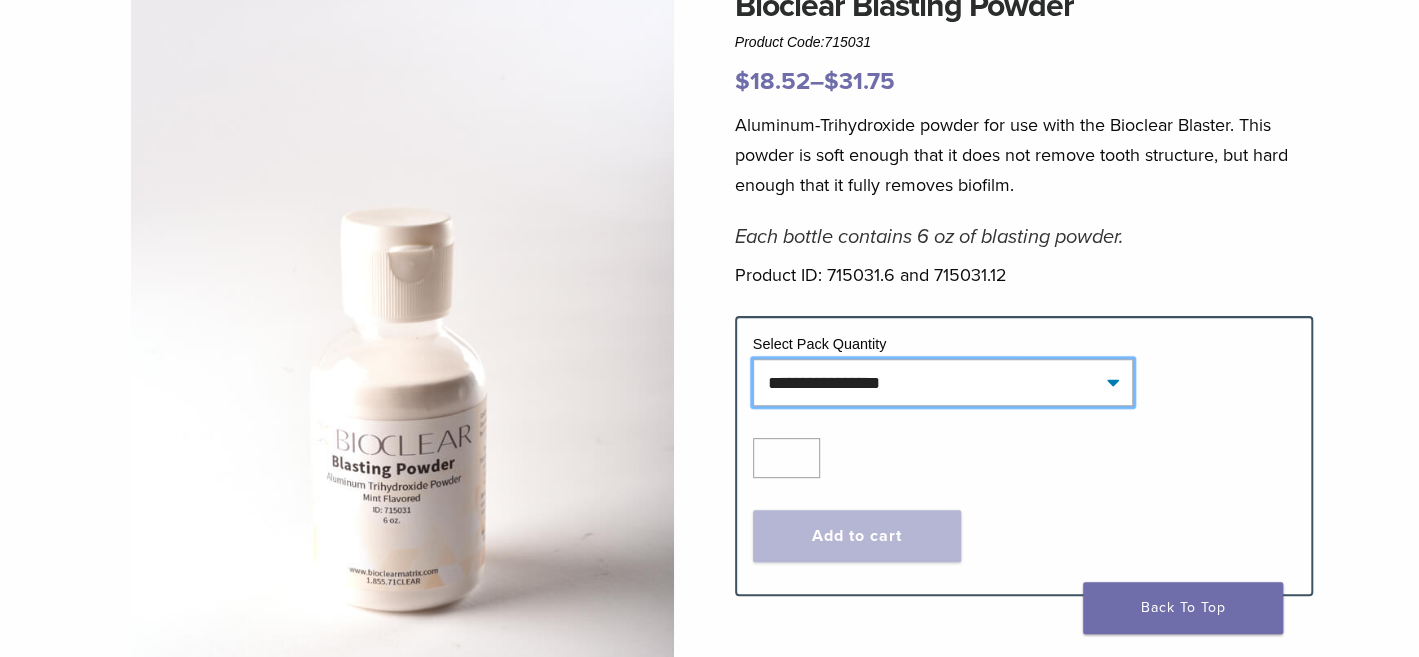 click on "**********" 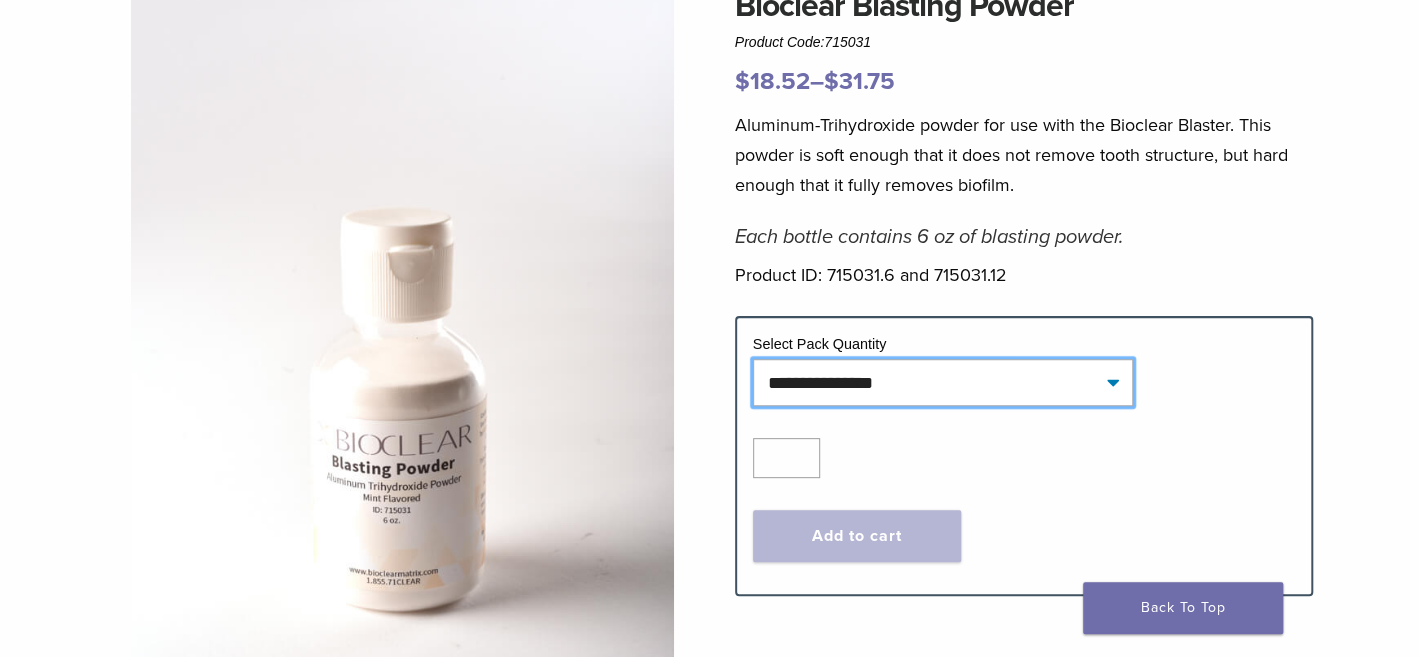 click on "**********" 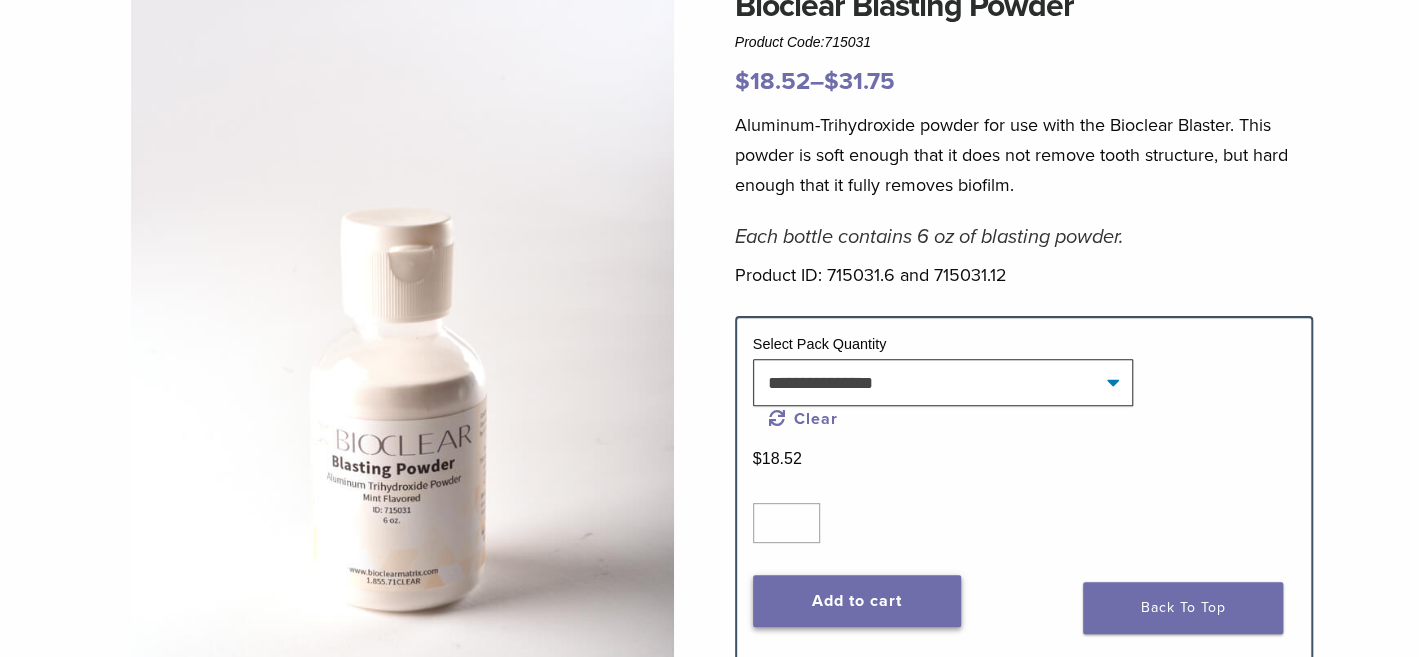 click on "Add to cart" 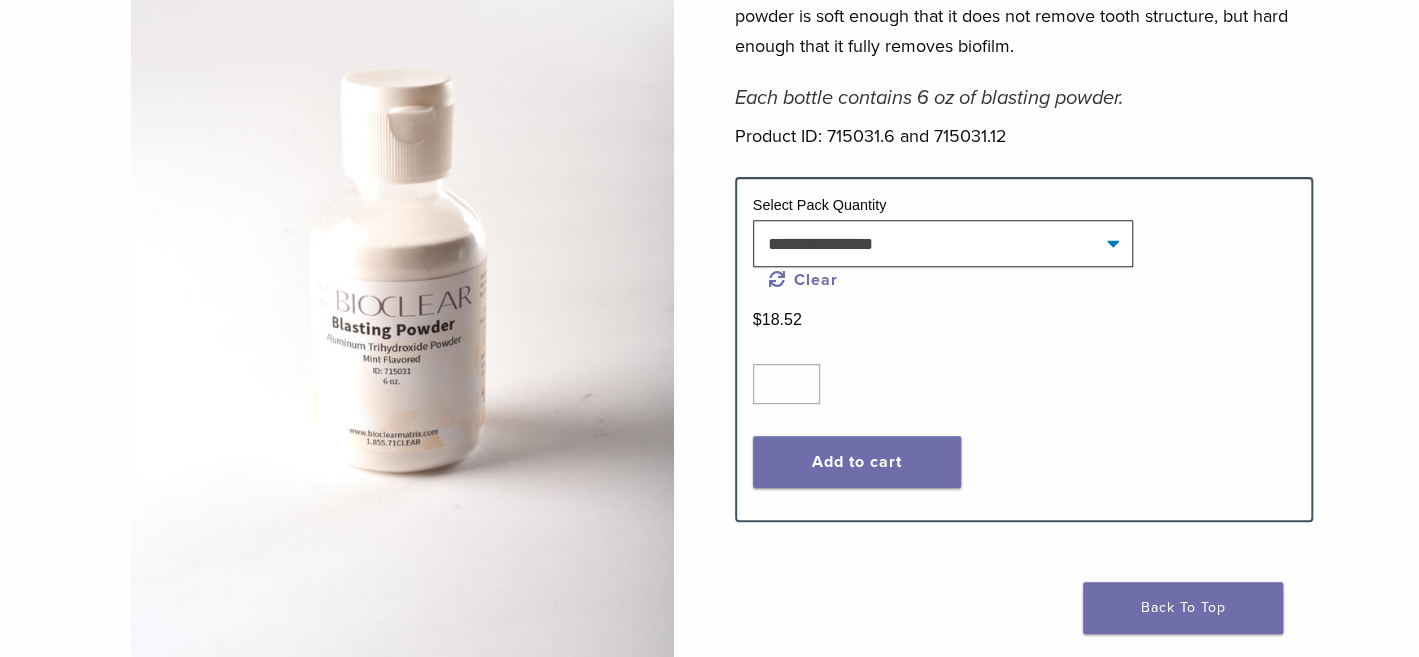 scroll, scrollTop: 0, scrollLeft: 0, axis: both 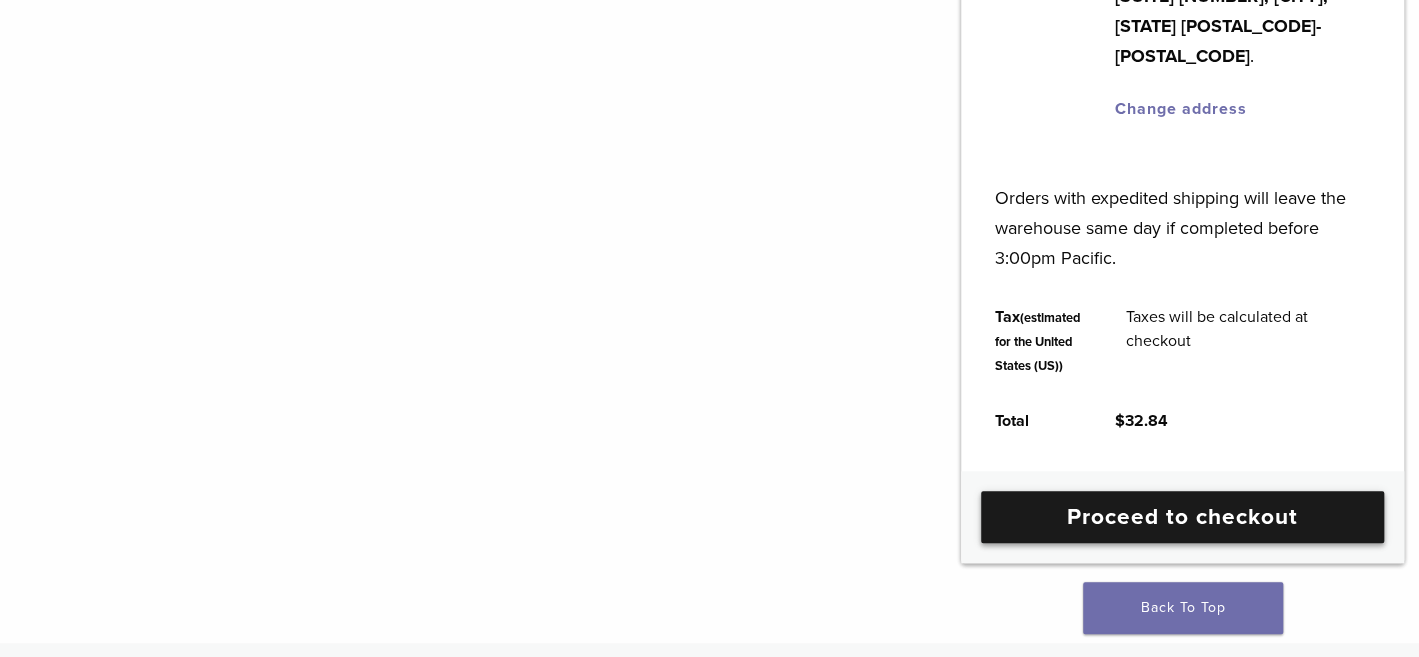 click on "Proceed to checkout" at bounding box center [1182, 517] 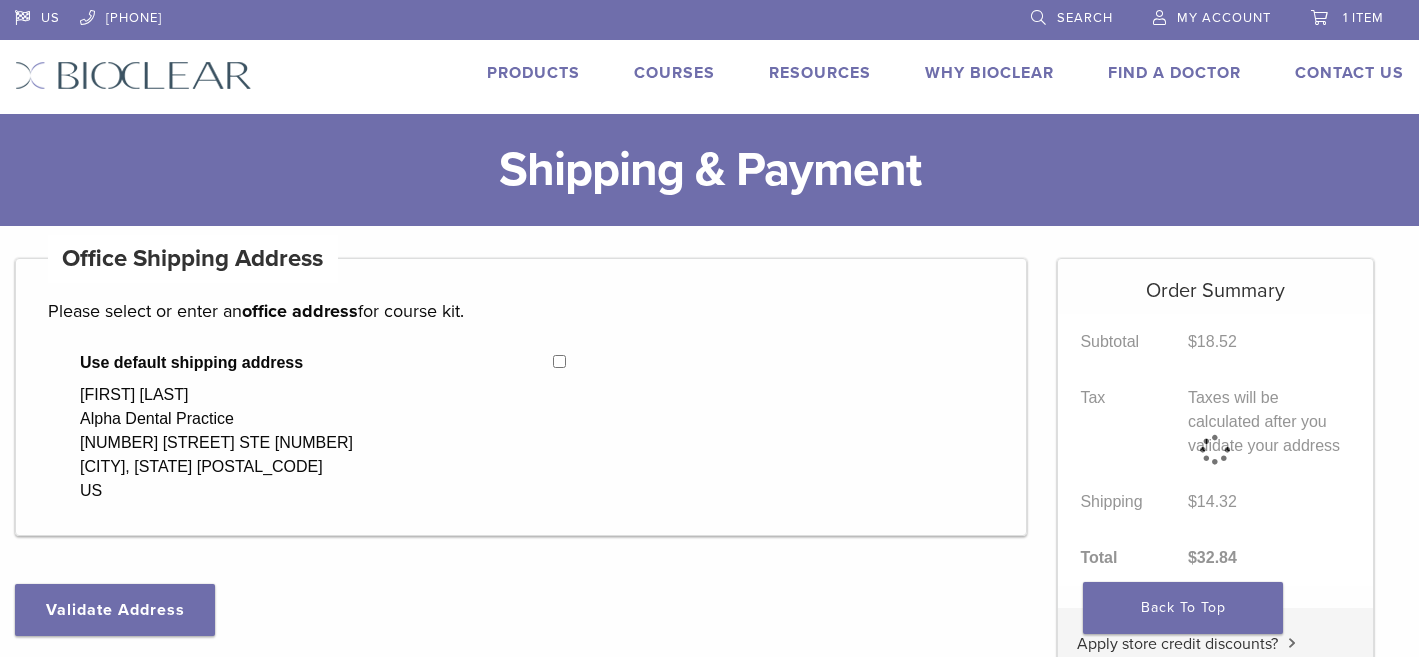 select on "**" 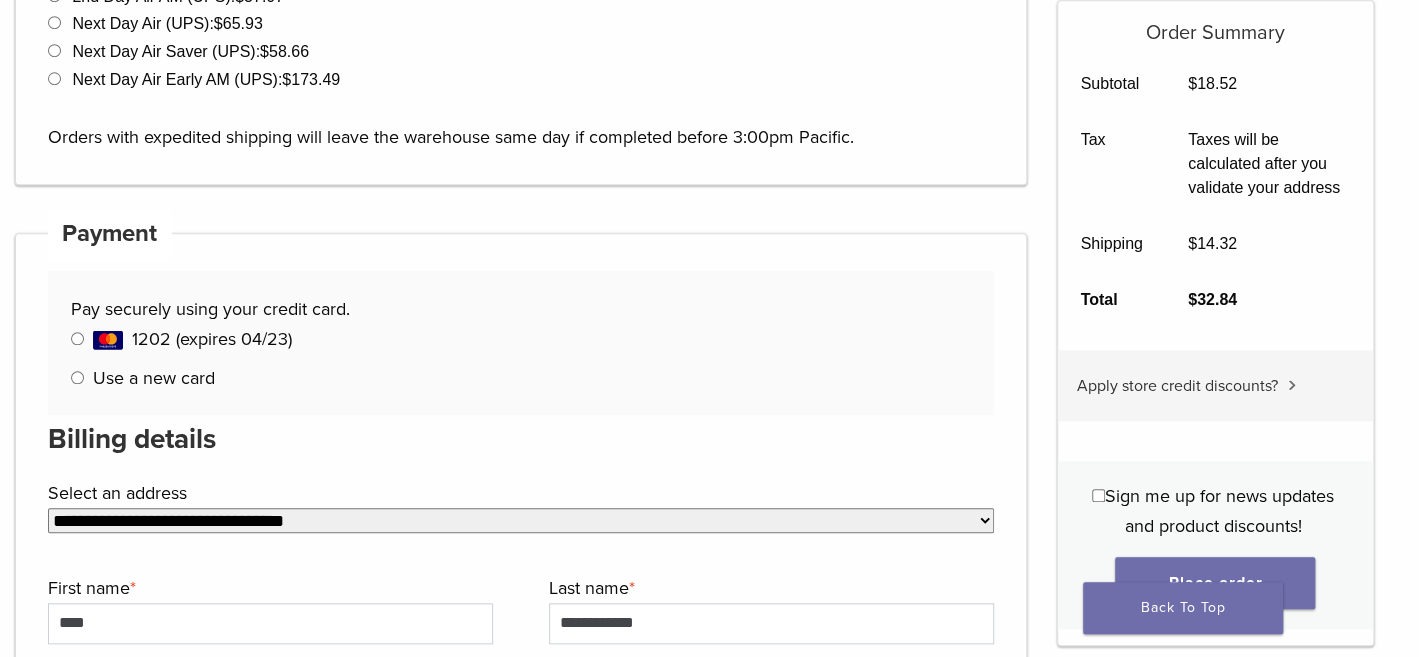 scroll, scrollTop: 900, scrollLeft: 0, axis: vertical 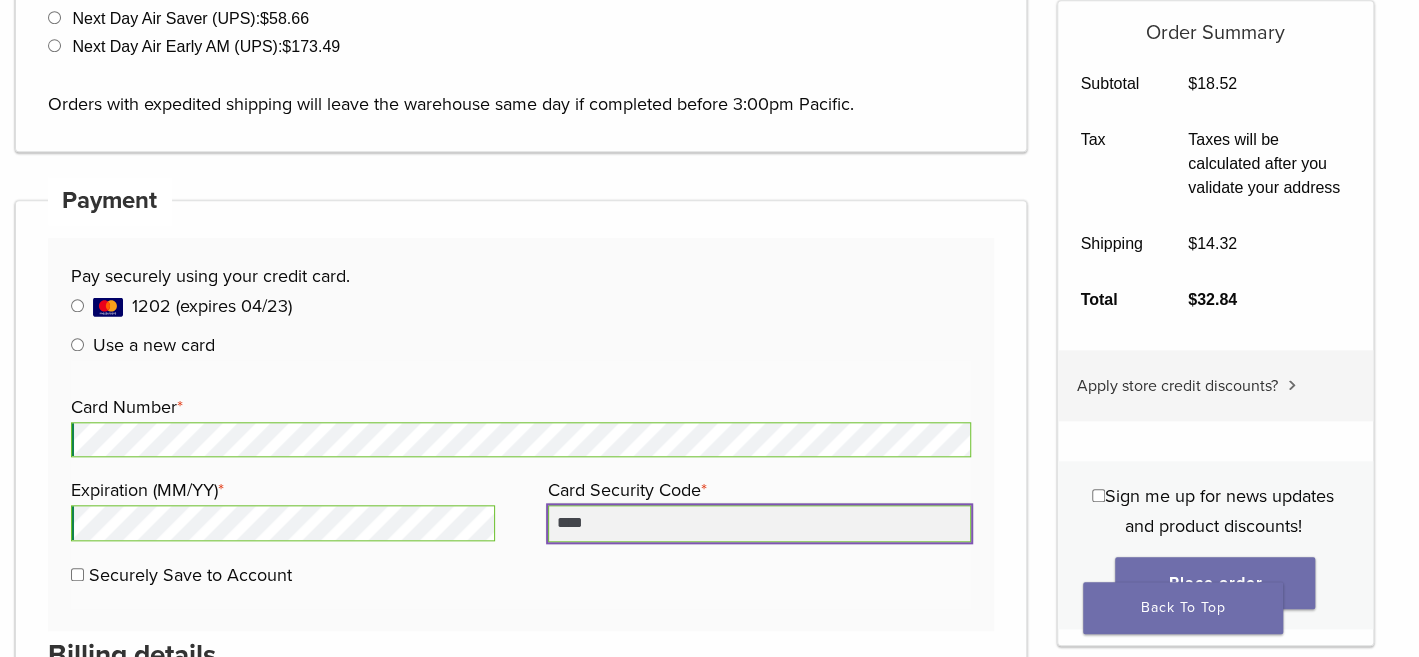 type on "****" 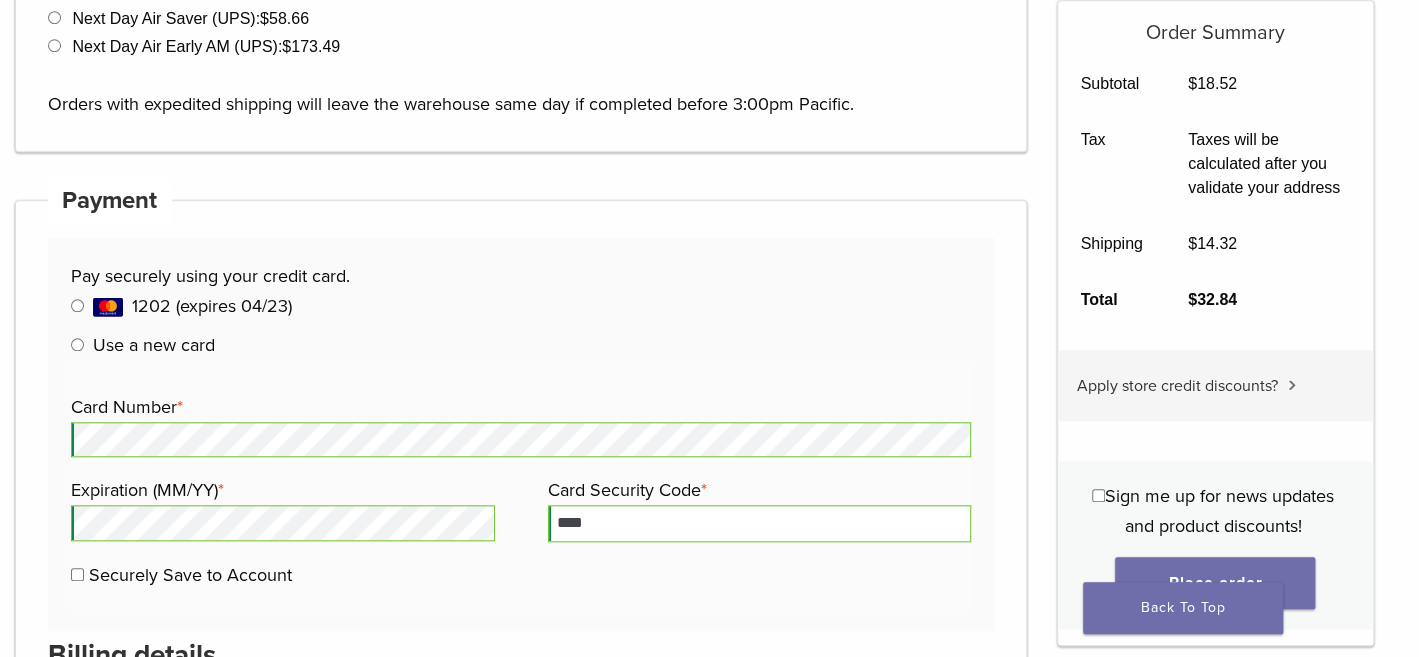 click on "Securely Save to Account" at bounding box center (521, 575) 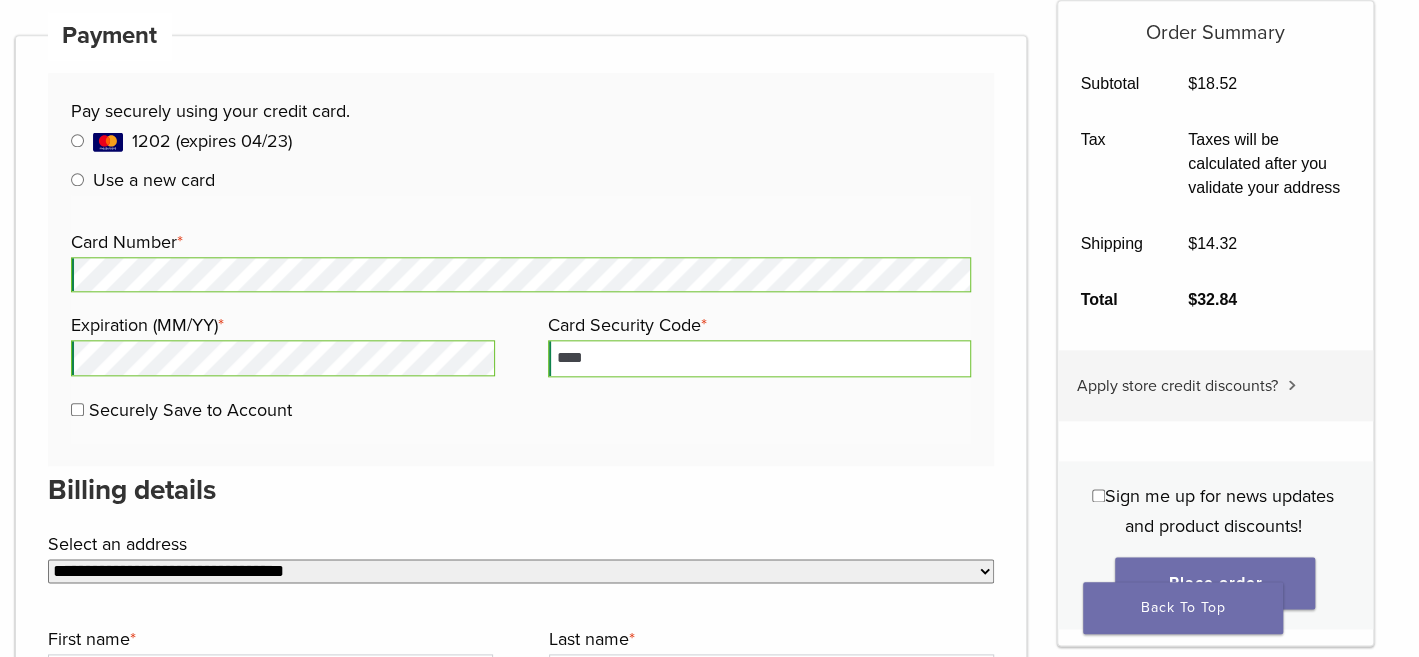 scroll, scrollTop: 1100, scrollLeft: 0, axis: vertical 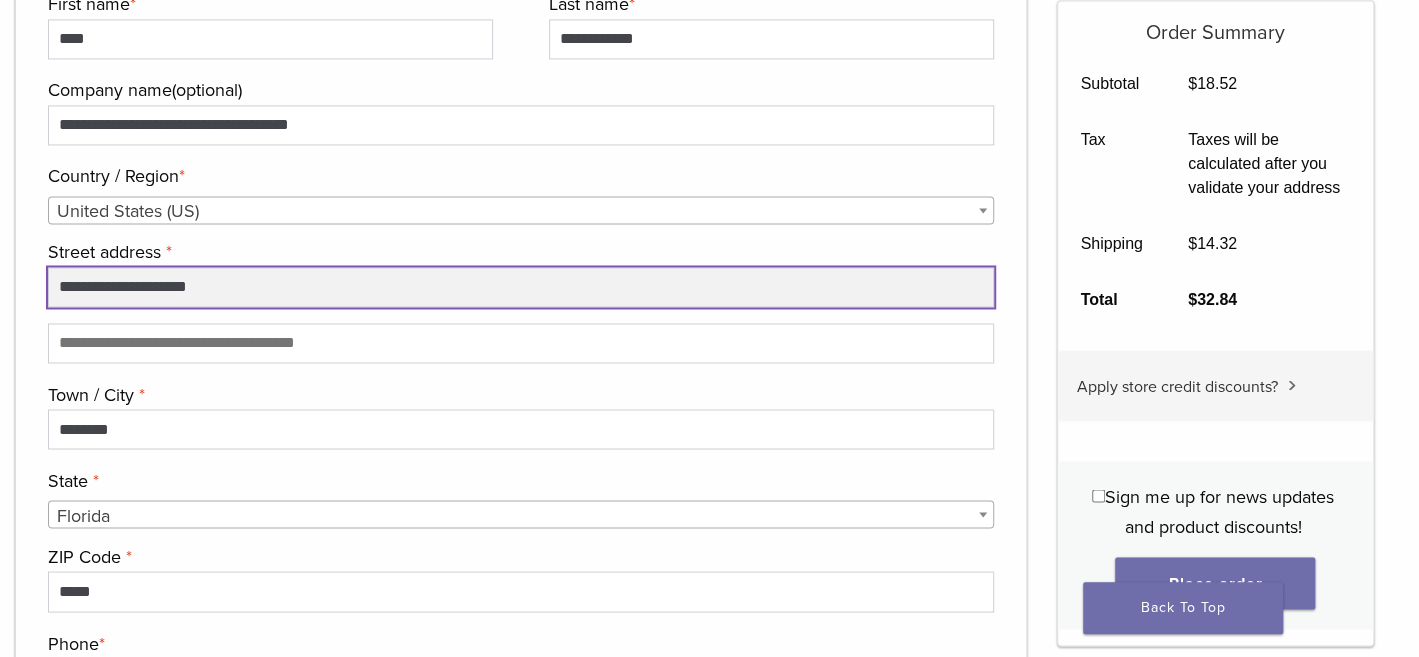 drag, startPoint x: 67, startPoint y: 252, endPoint x: 0, endPoint y: 211, distance: 78.54935 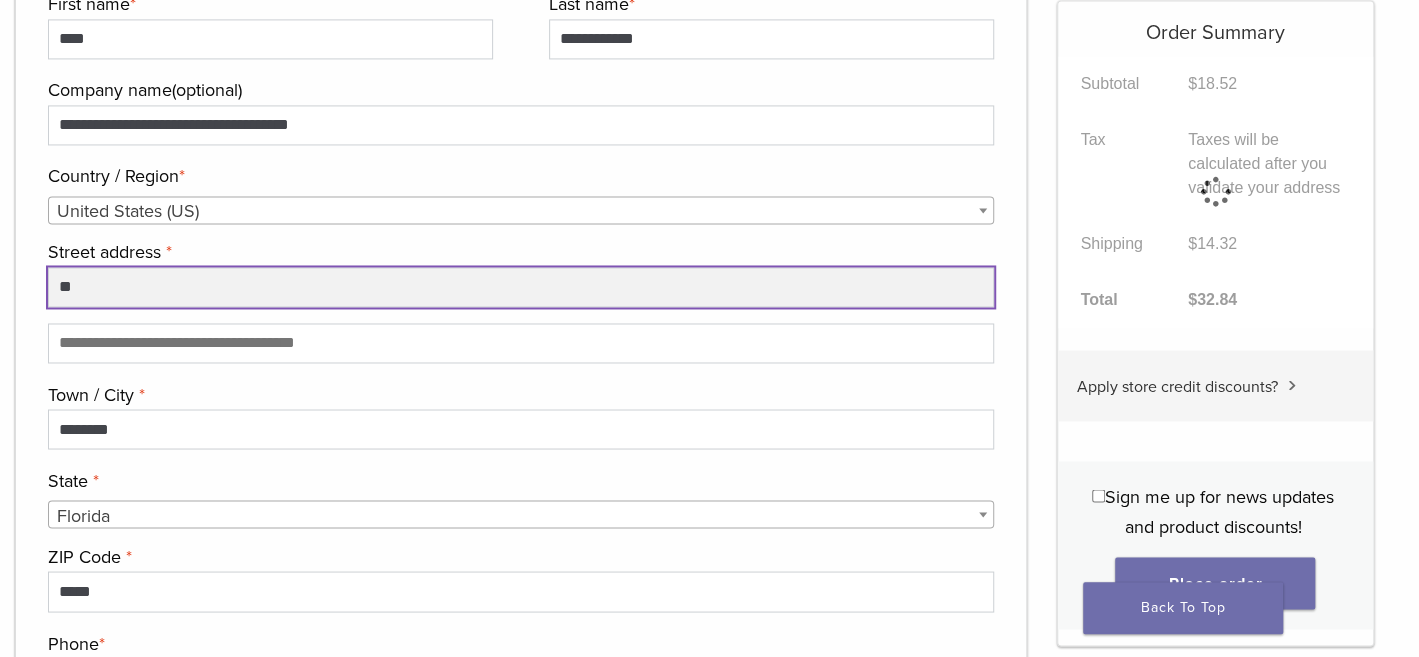 type on "**********" 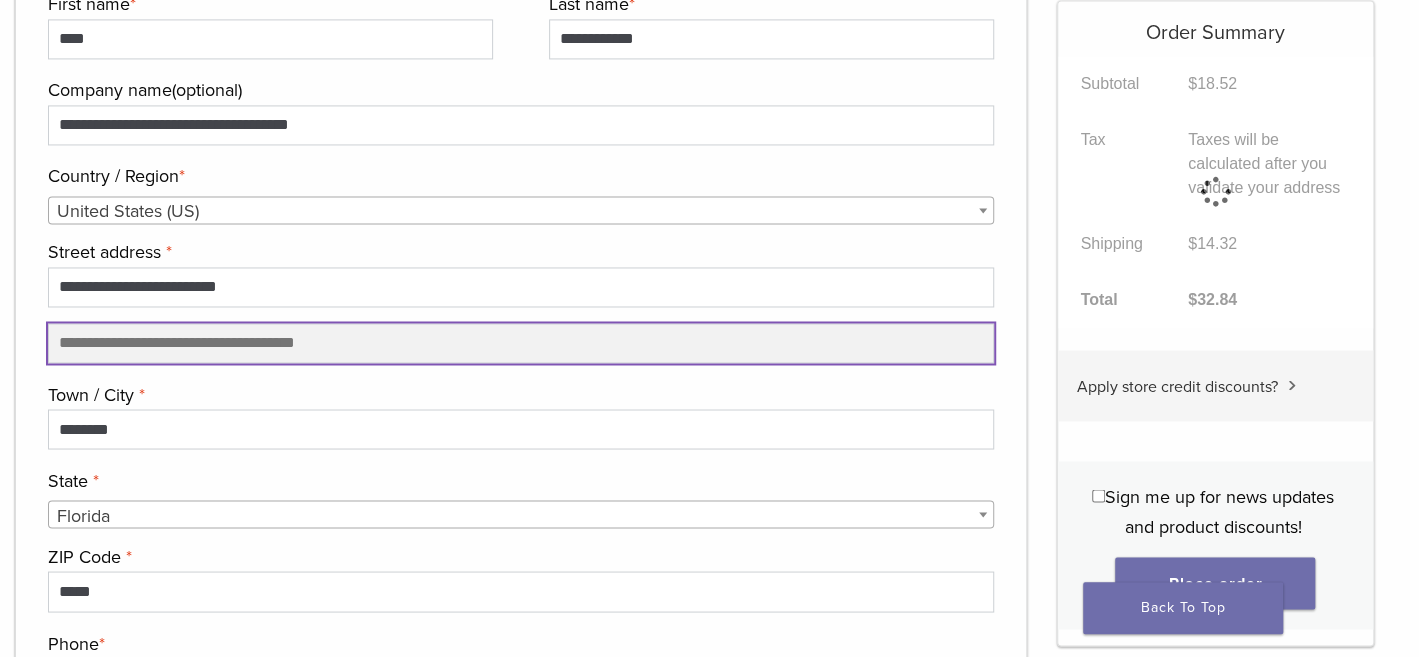 type on "********" 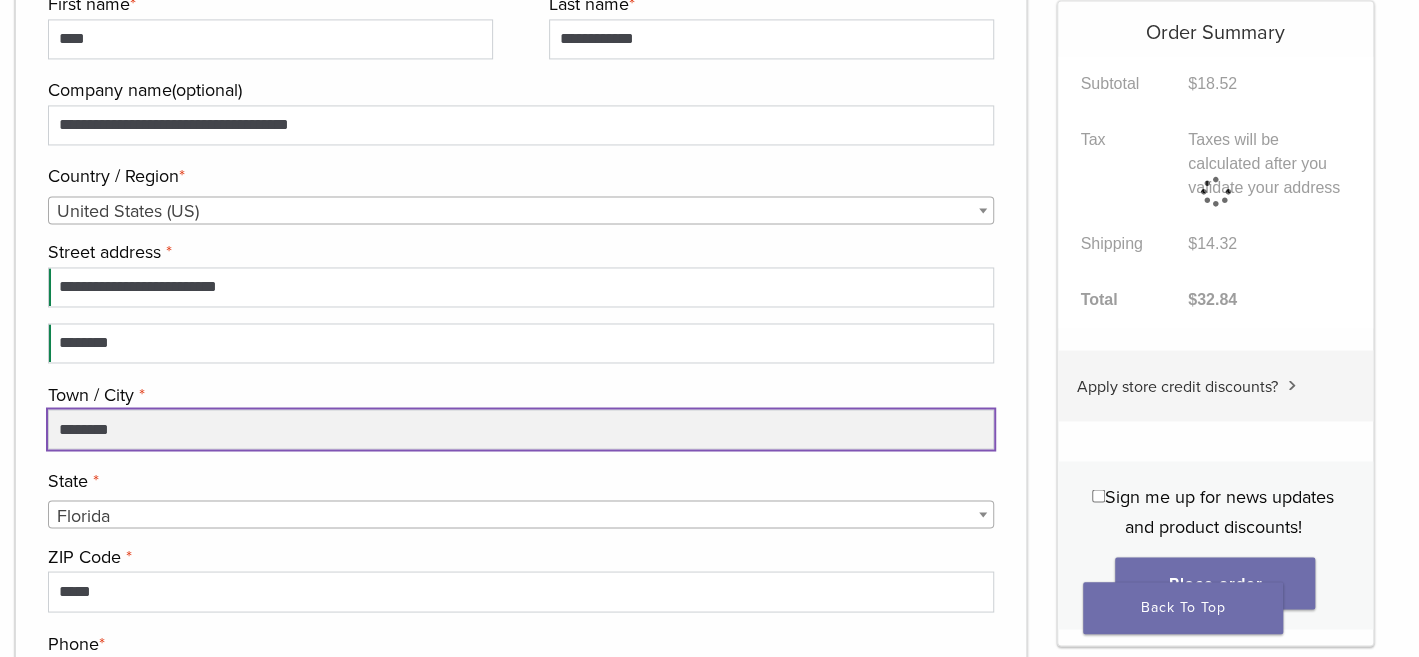 click on "********" at bounding box center [521, 429] 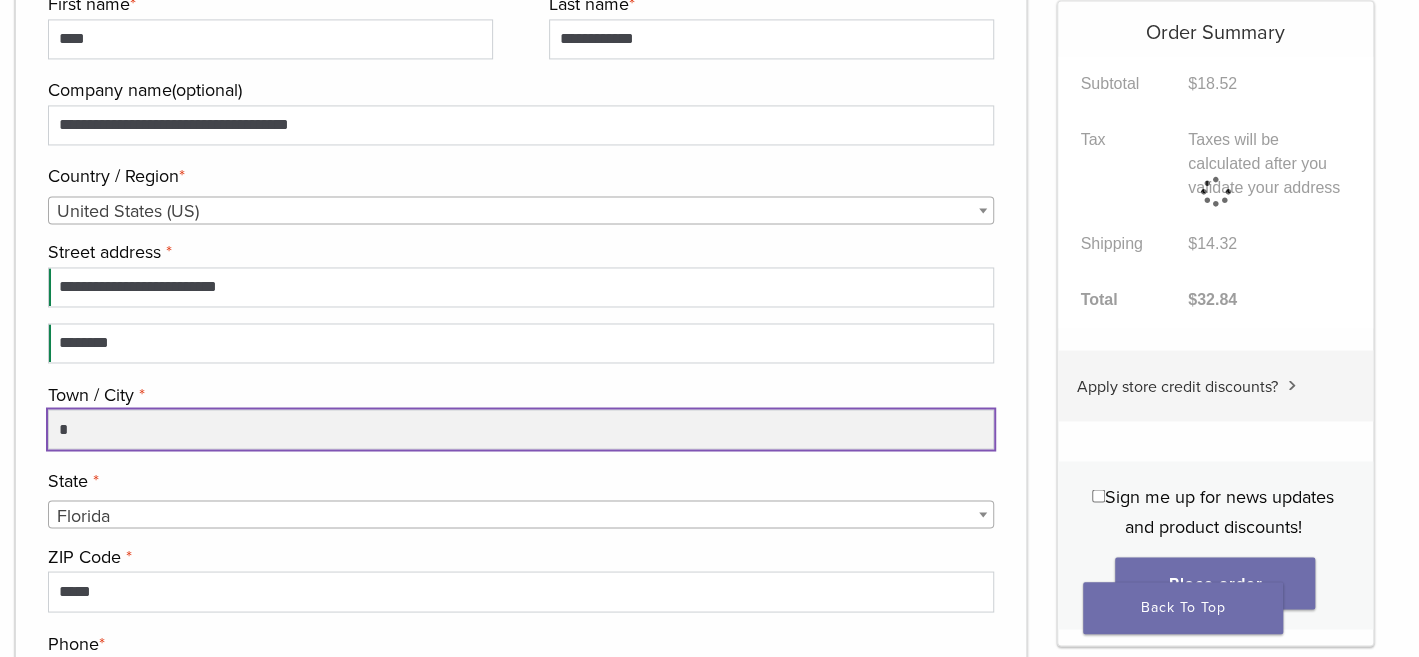 type on "**********" 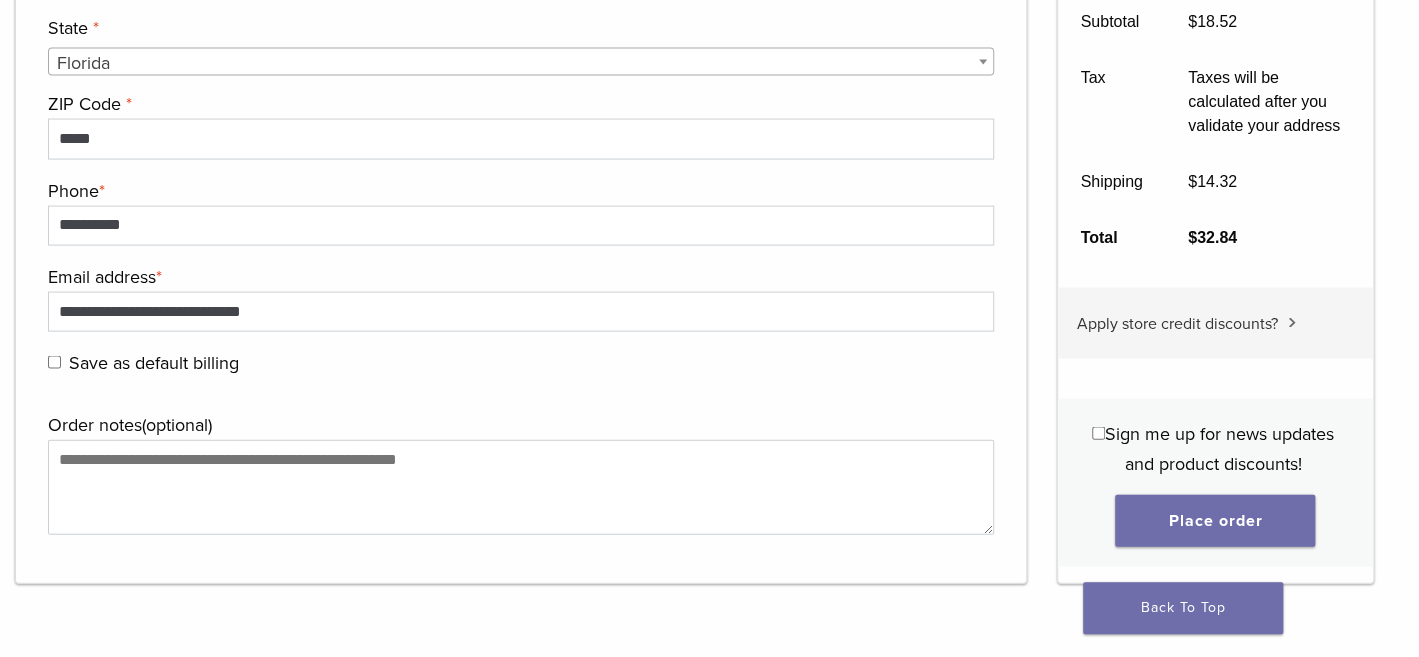 scroll, scrollTop: 2200, scrollLeft: 0, axis: vertical 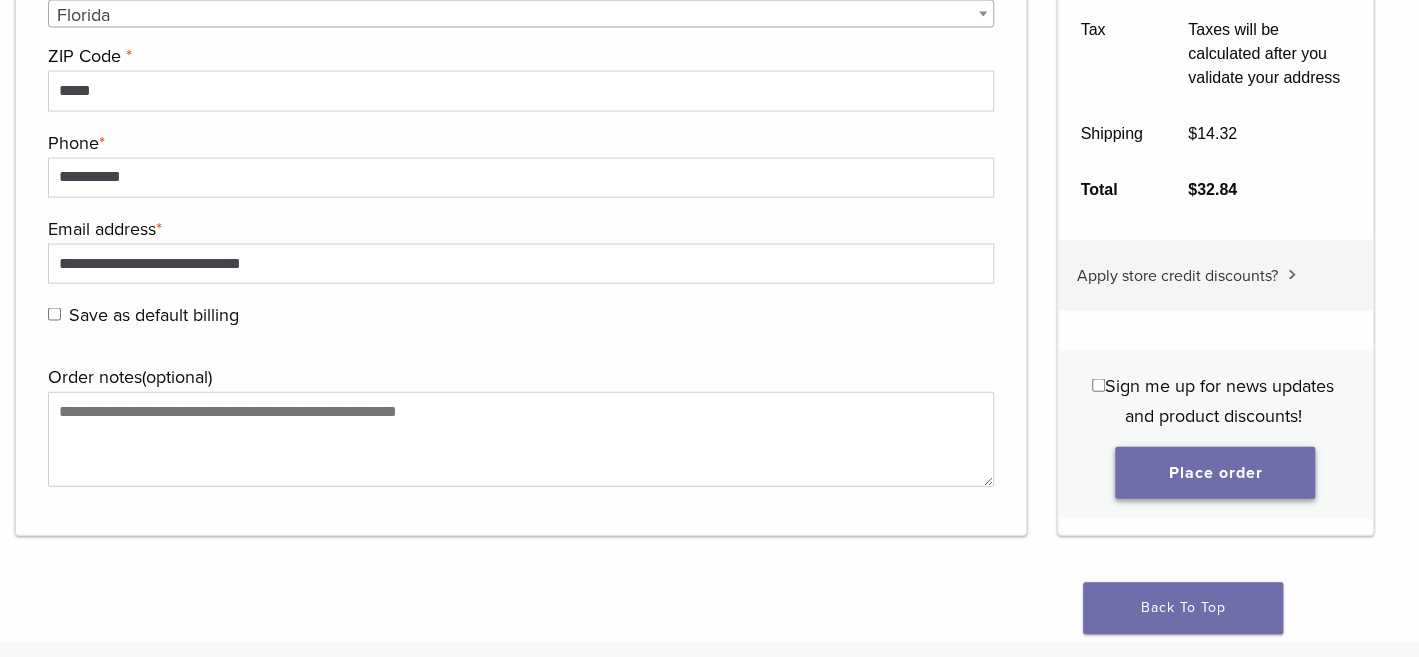 click on "Place order" at bounding box center (1215, 473) 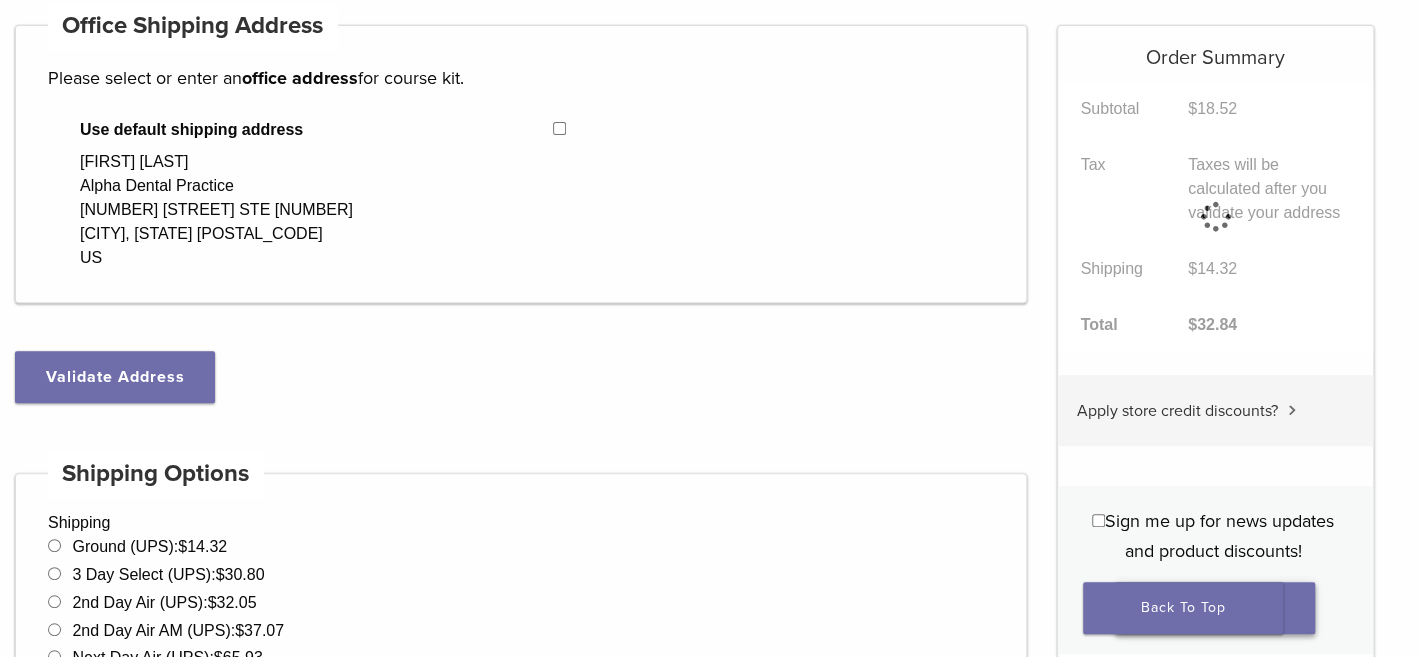 scroll, scrollTop: 157, scrollLeft: 0, axis: vertical 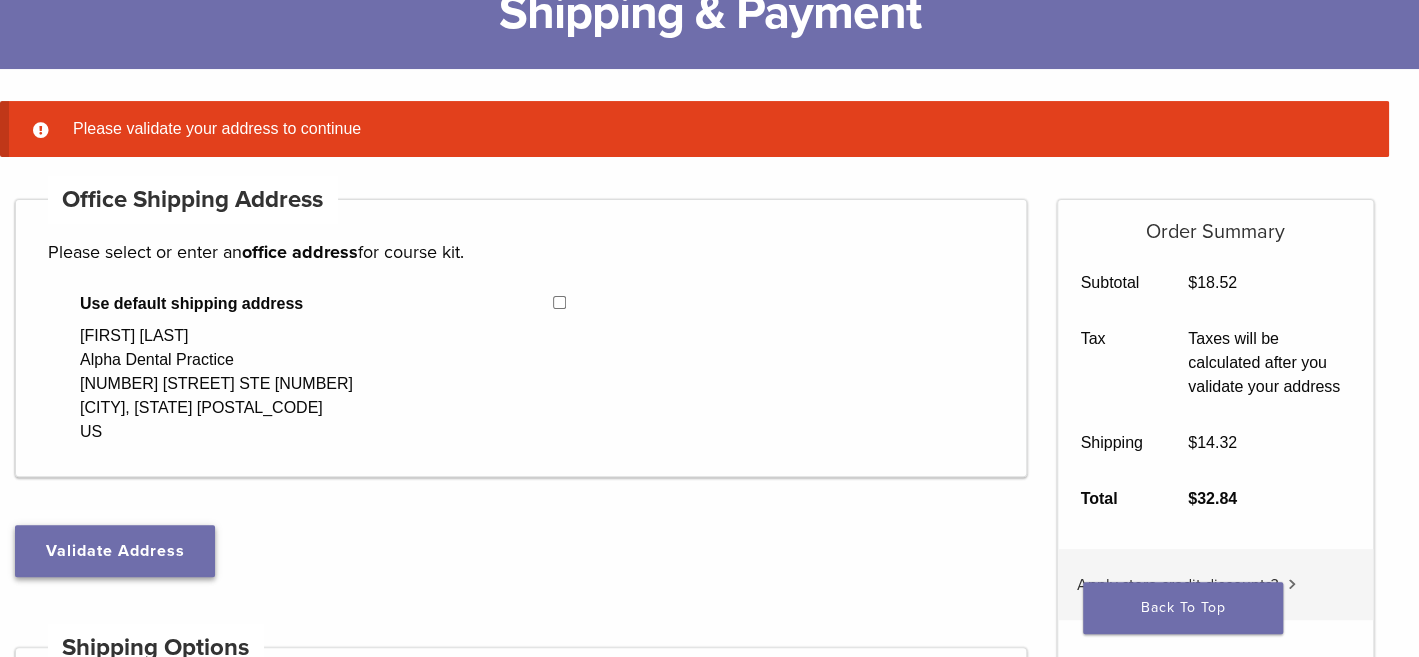 click on "Validate Address" at bounding box center (115, 551) 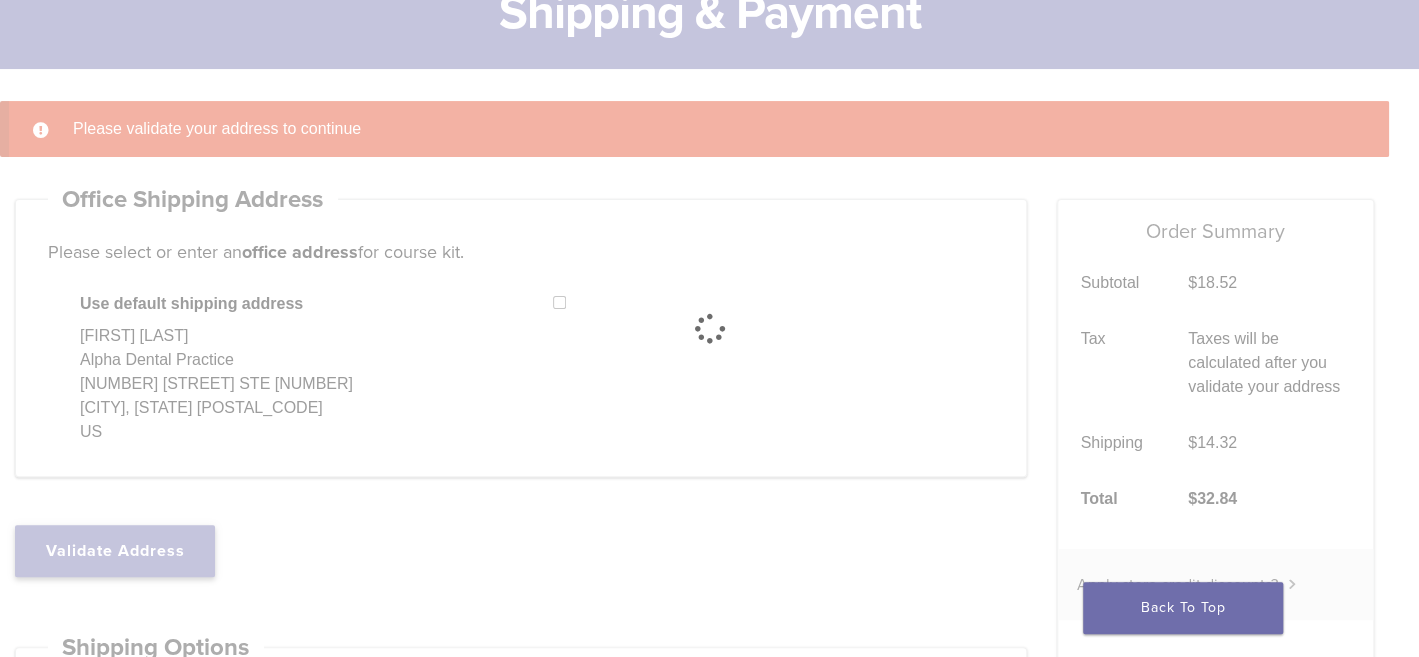 select on "**" 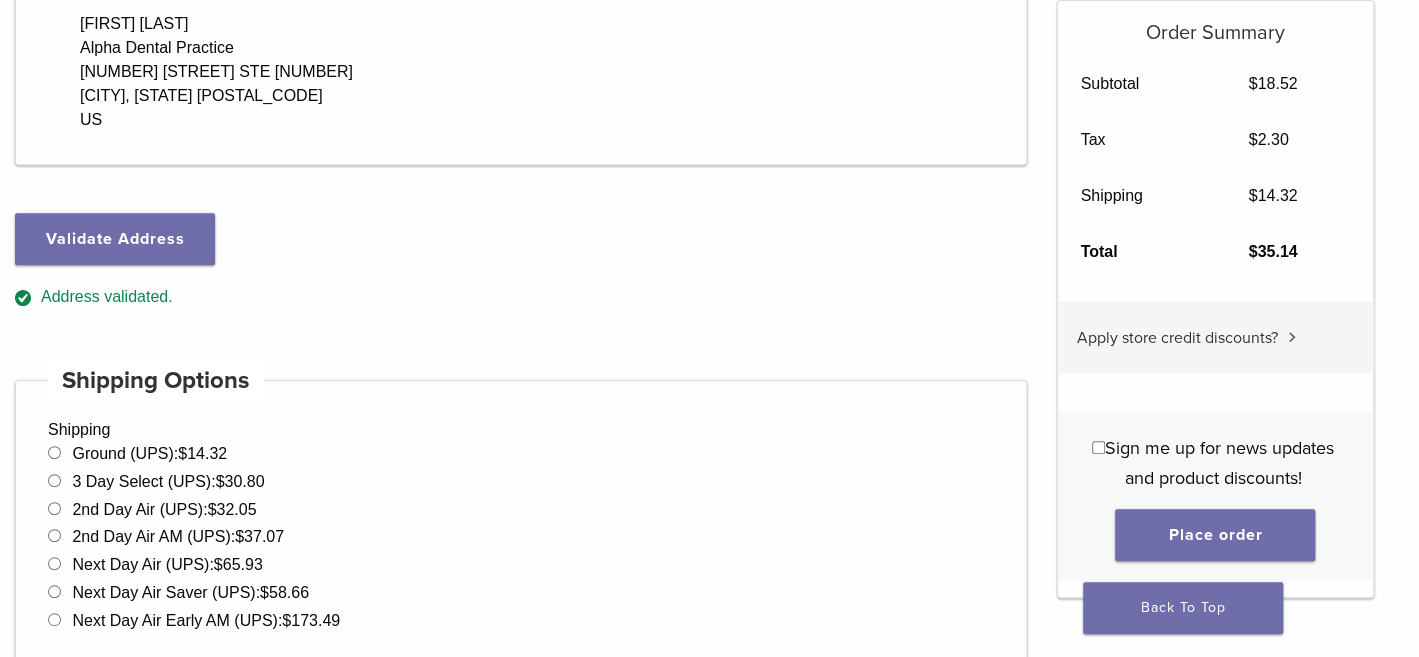 scroll, scrollTop: 457, scrollLeft: 0, axis: vertical 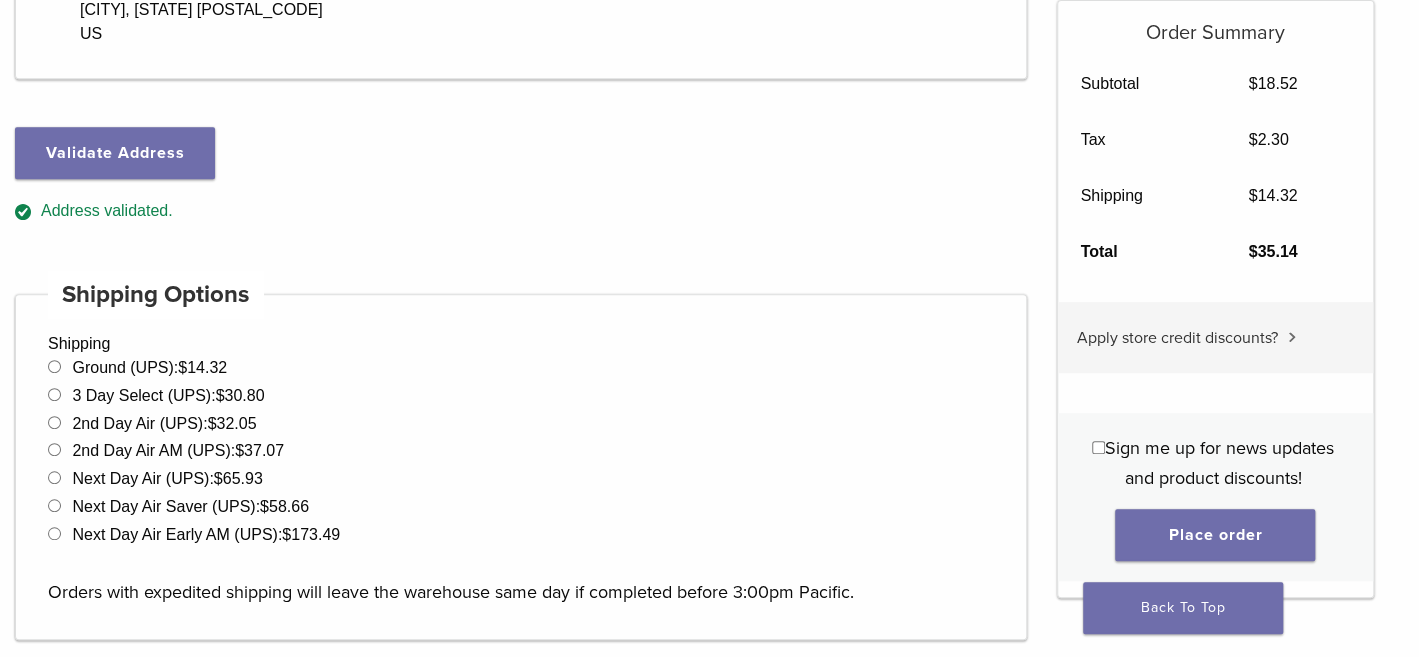 drag, startPoint x: 1205, startPoint y: 527, endPoint x: 489, endPoint y: 443, distance: 720.9105 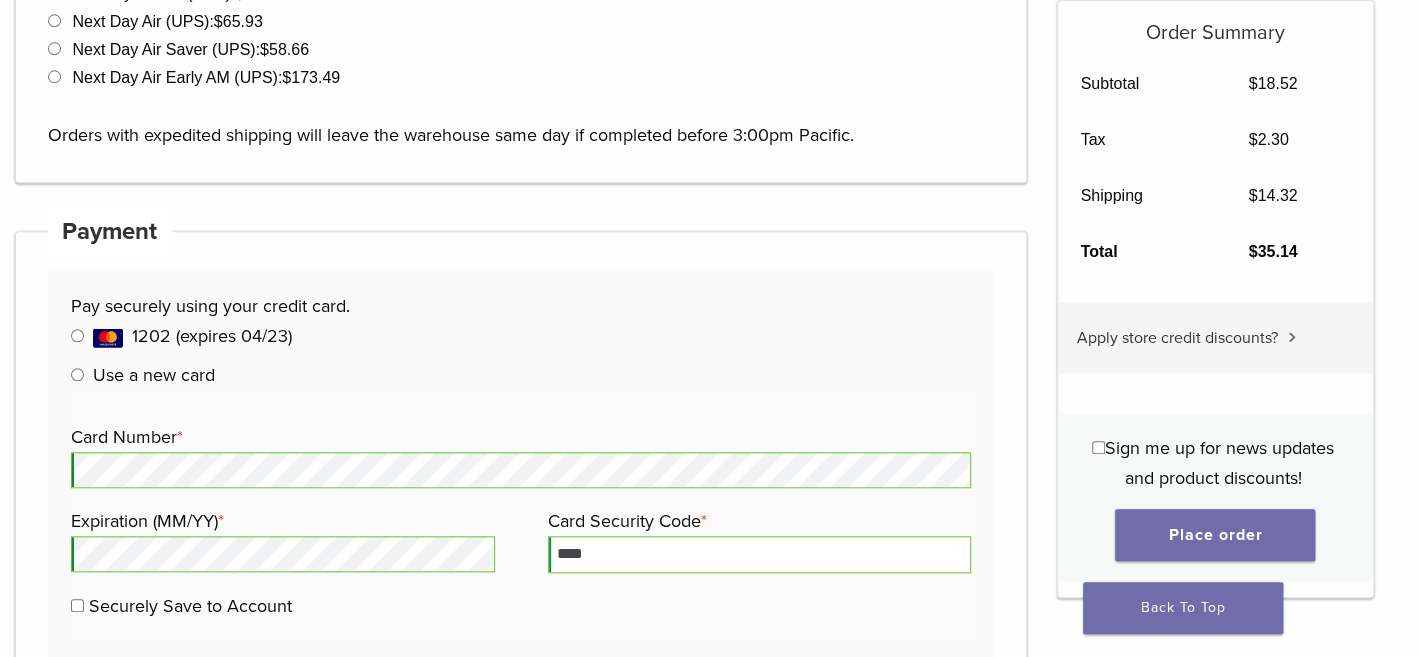 scroll, scrollTop: 957, scrollLeft: 0, axis: vertical 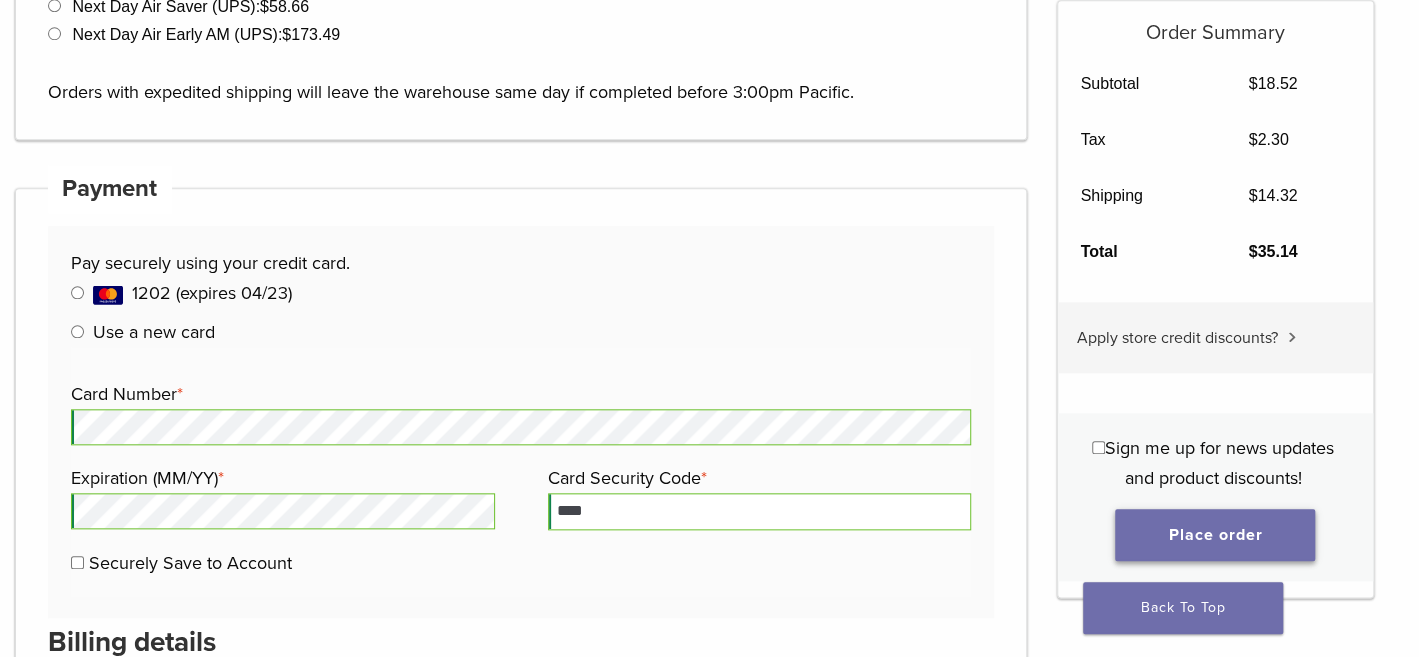 click on "Place order" at bounding box center [1215, 535] 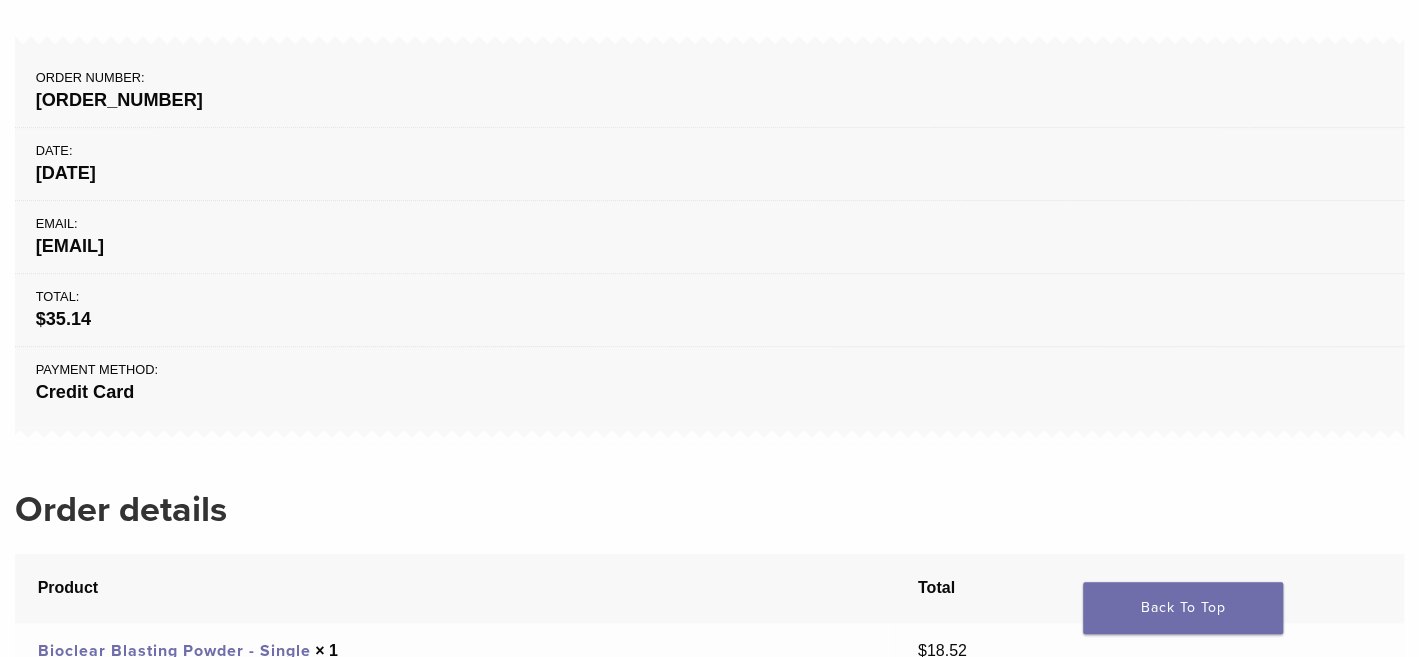 scroll, scrollTop: 0, scrollLeft: 0, axis: both 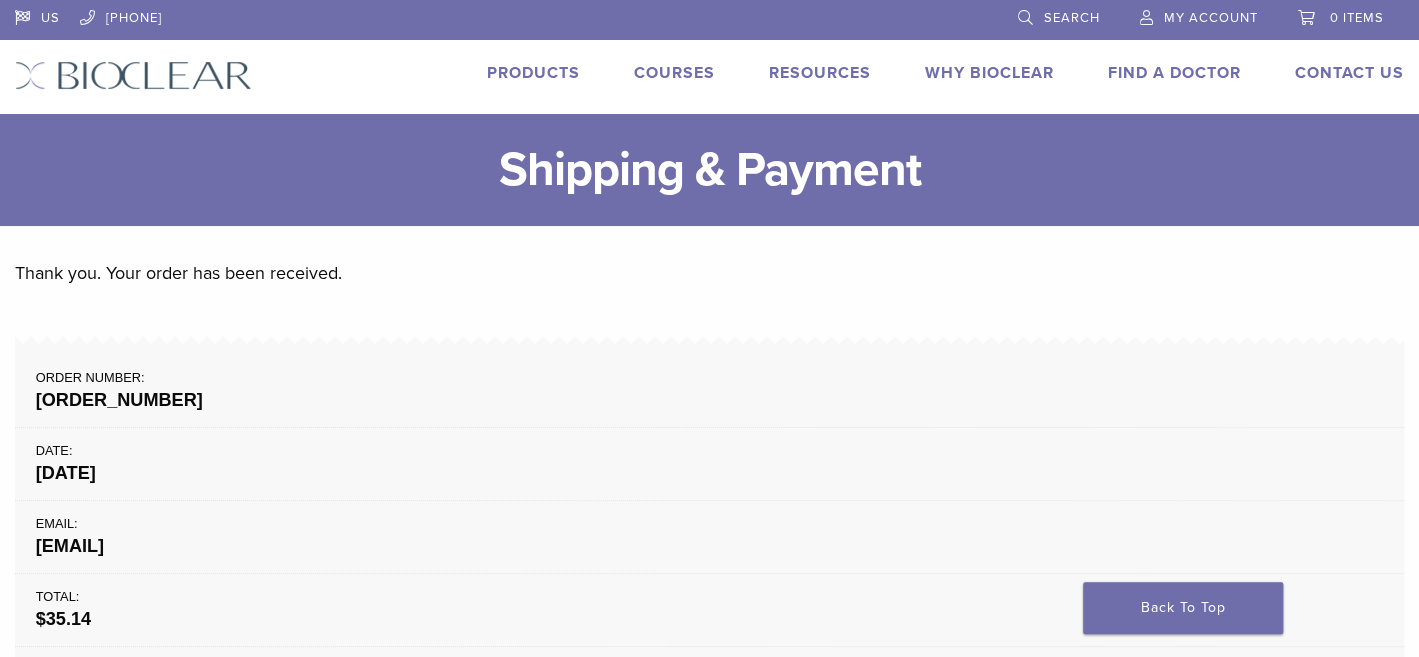 click on "Products" at bounding box center [533, 73] 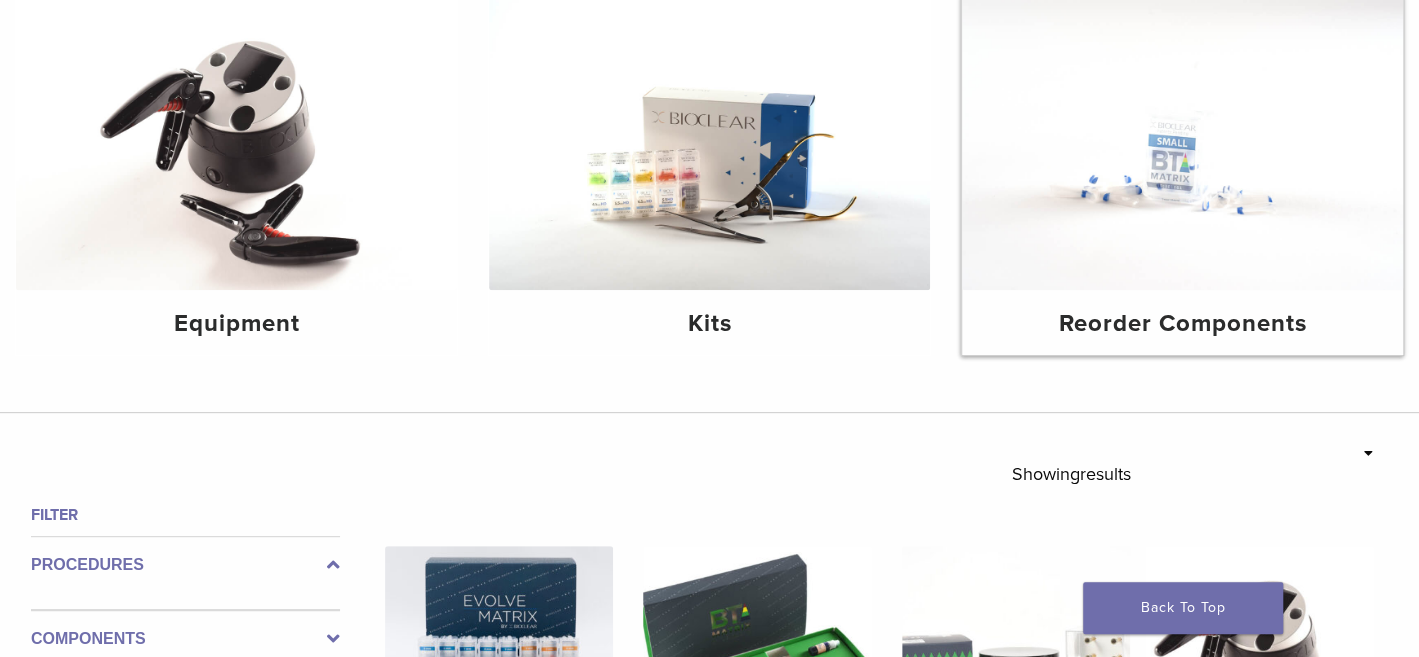 scroll, scrollTop: 0, scrollLeft: 0, axis: both 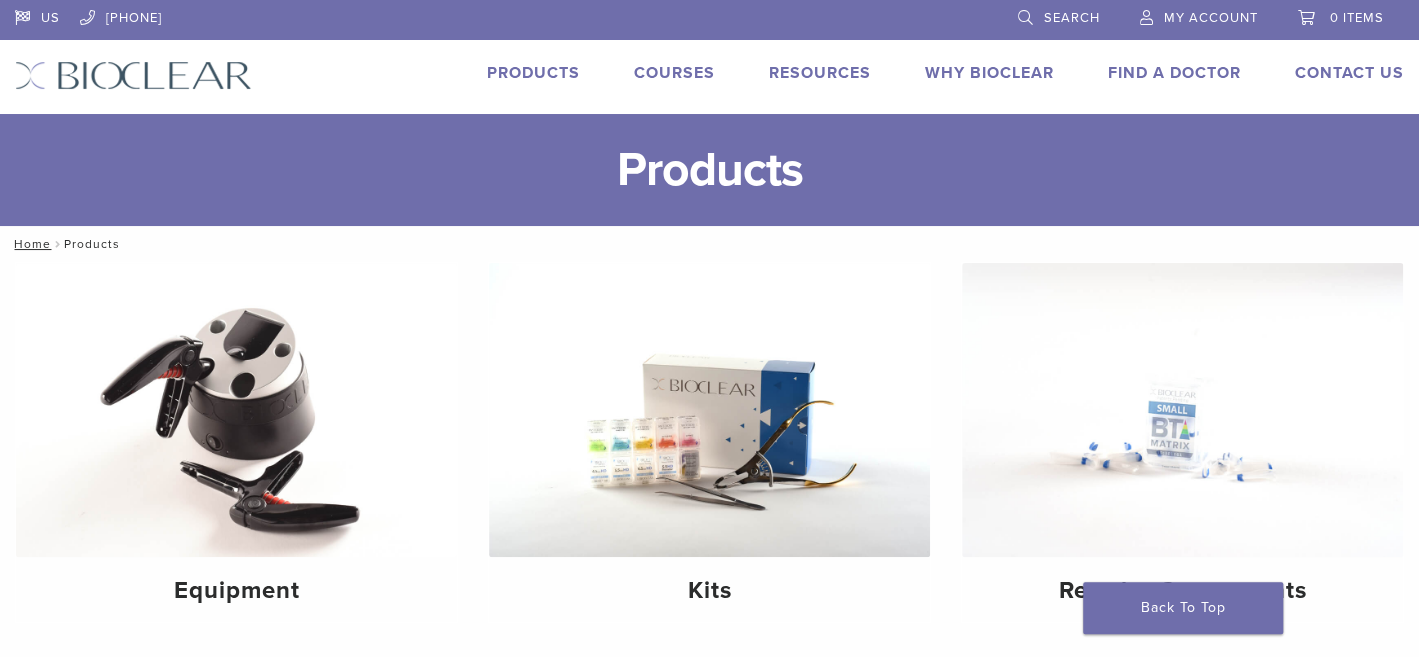 click on "Search" at bounding box center (1059, 15) 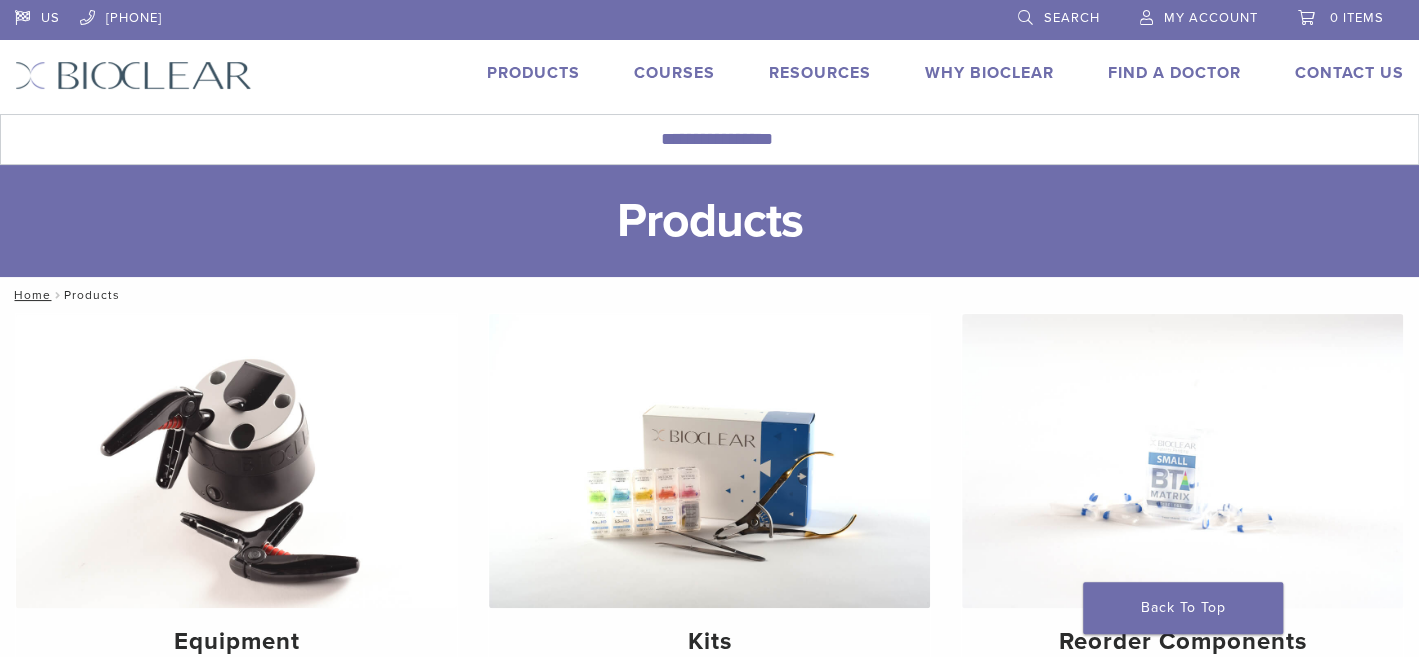 click on "Search" at bounding box center [1072, 18] 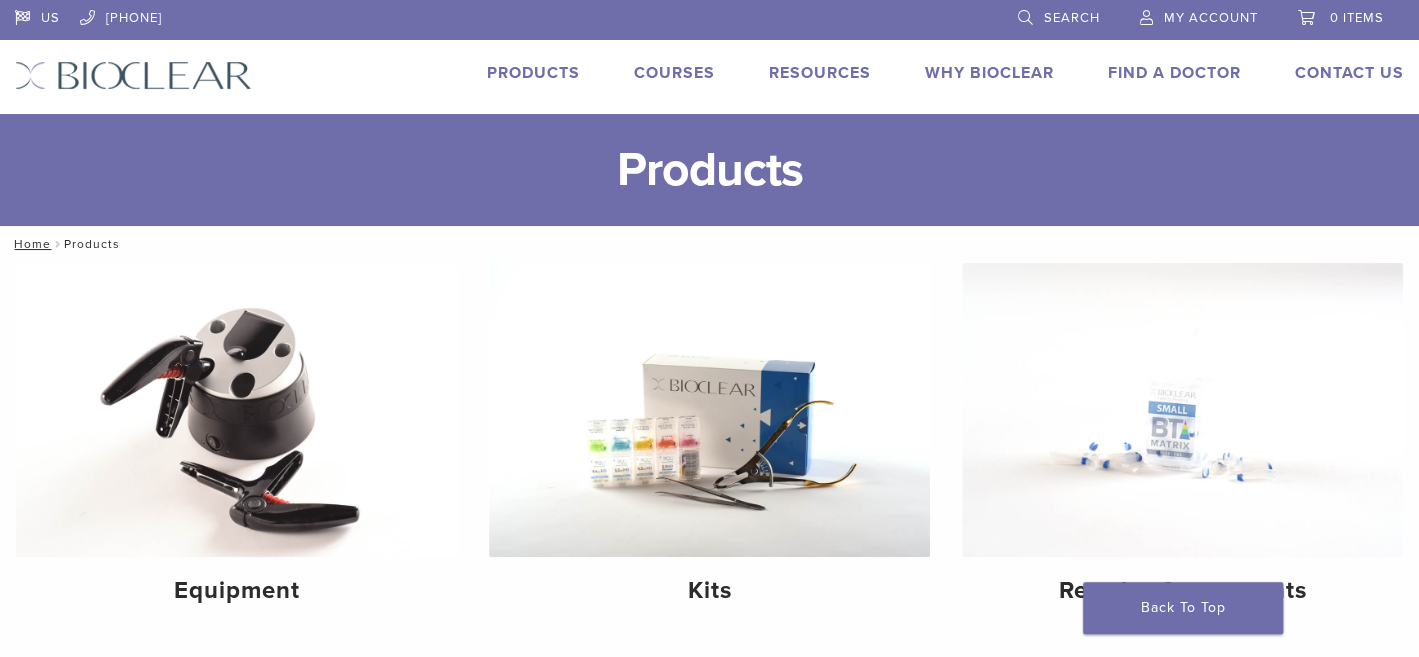 click on "Search" at bounding box center (1072, 18) 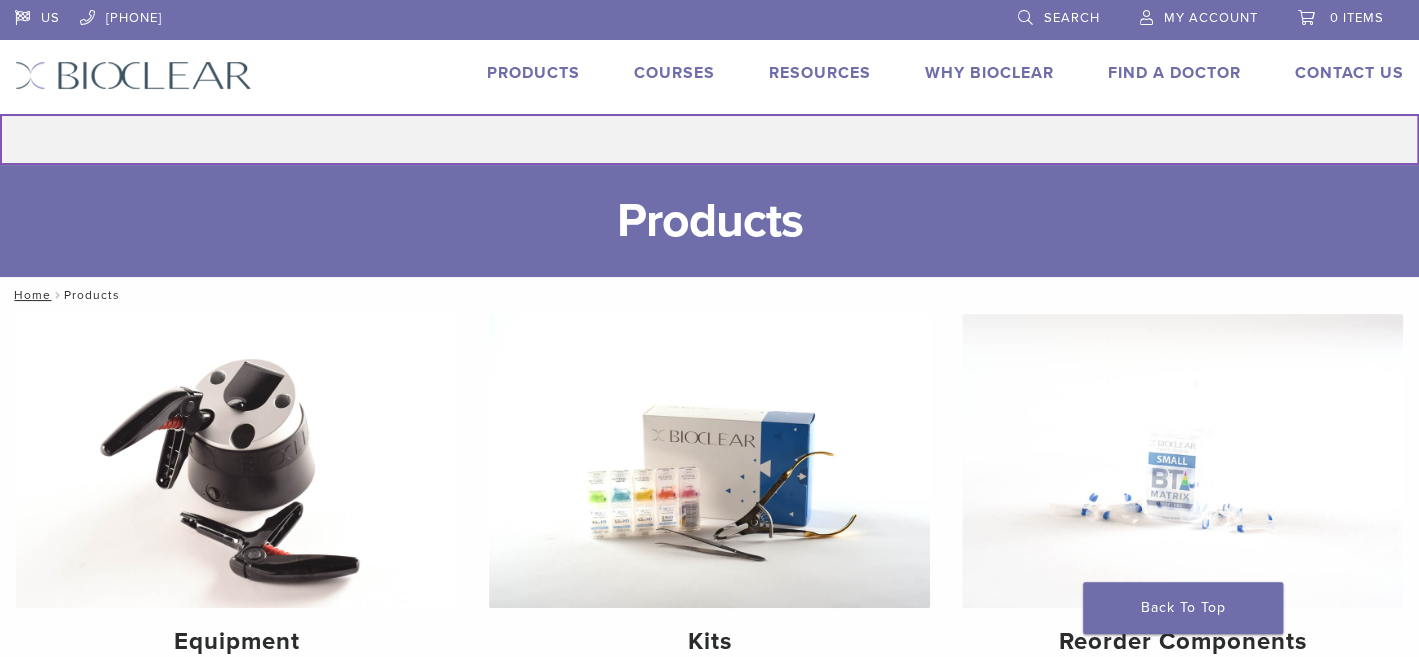 click on "Search for:" at bounding box center [709, 139] 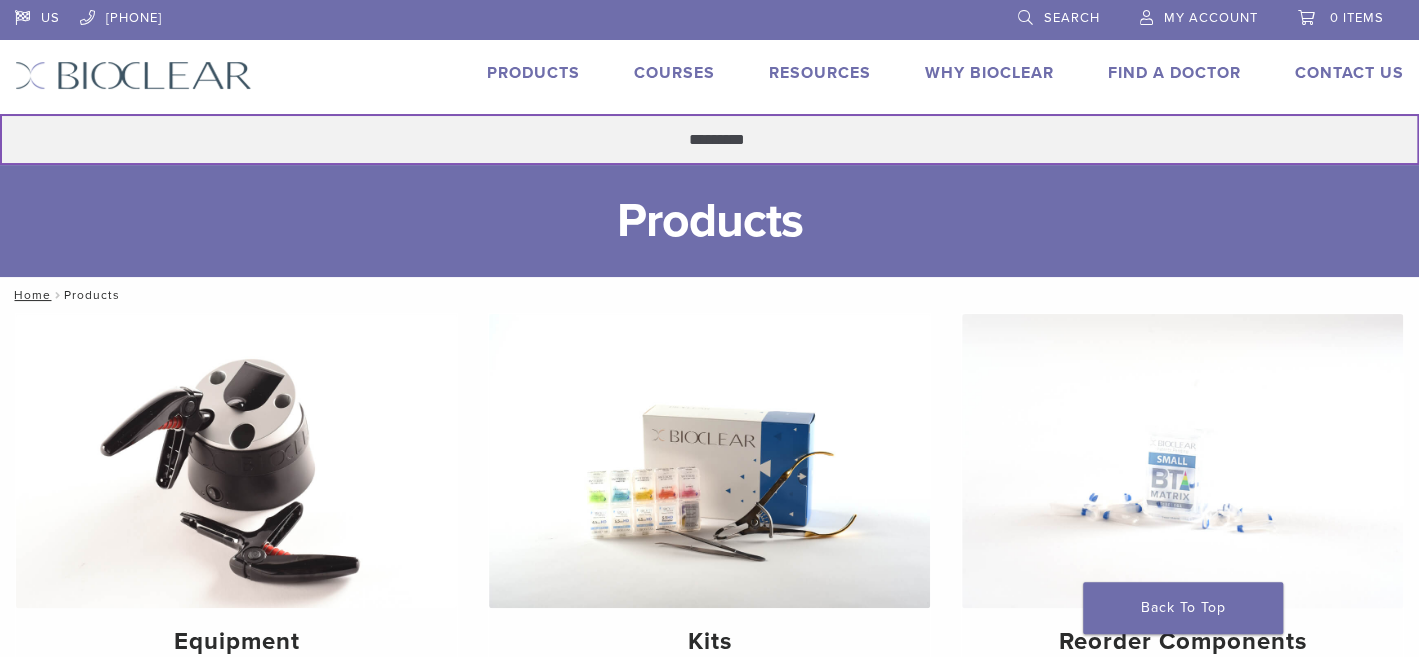 type on "*********" 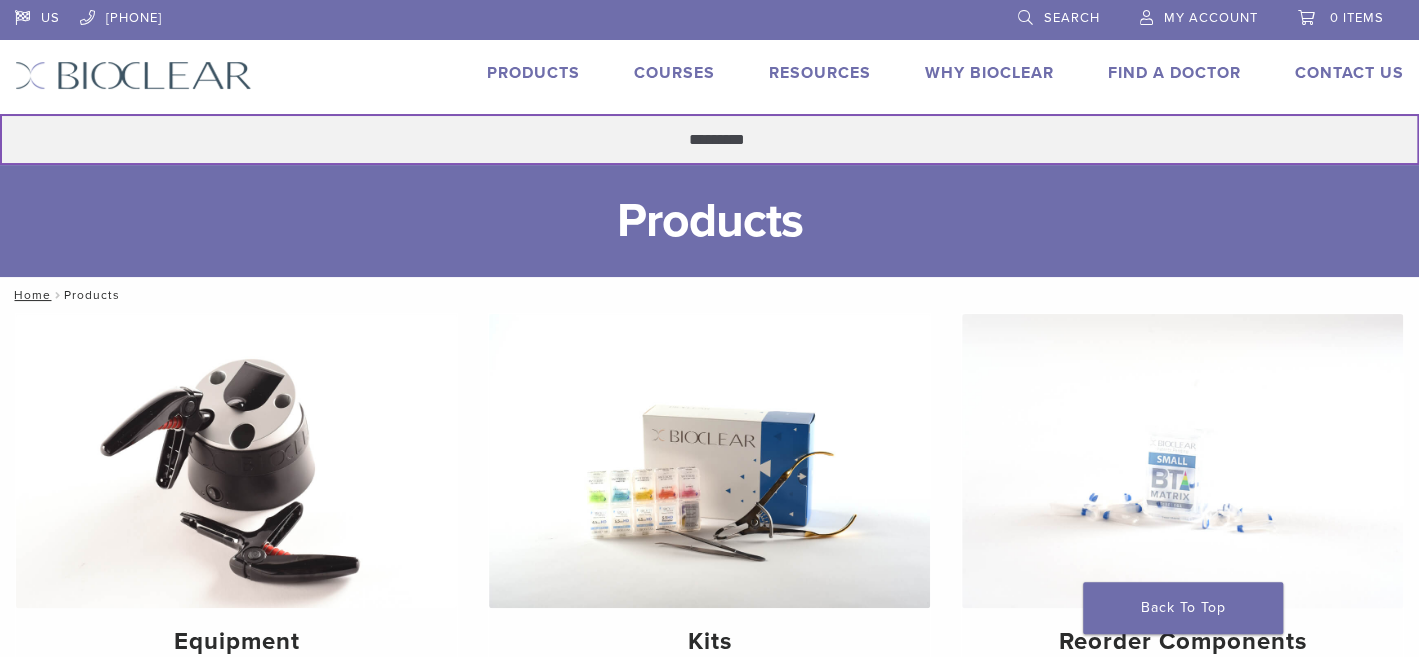 click on "Search" at bounding box center [-1, 113] 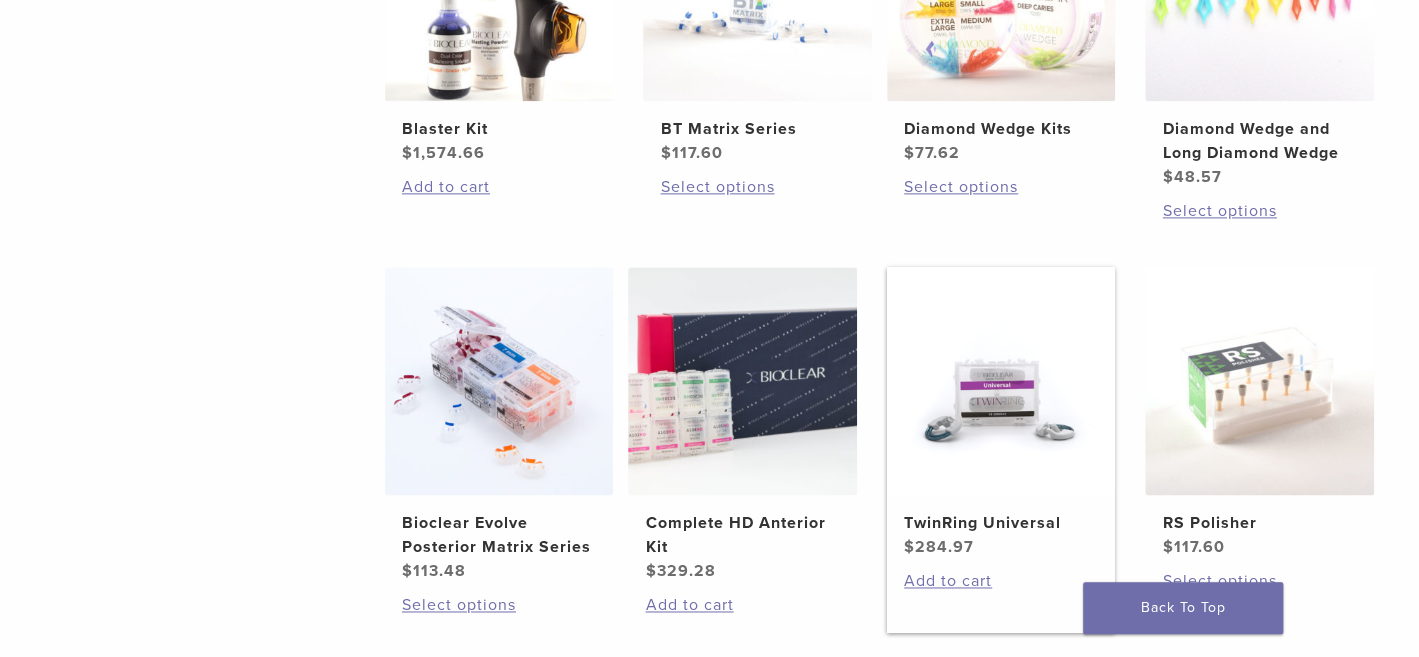 scroll, scrollTop: 988, scrollLeft: 0, axis: vertical 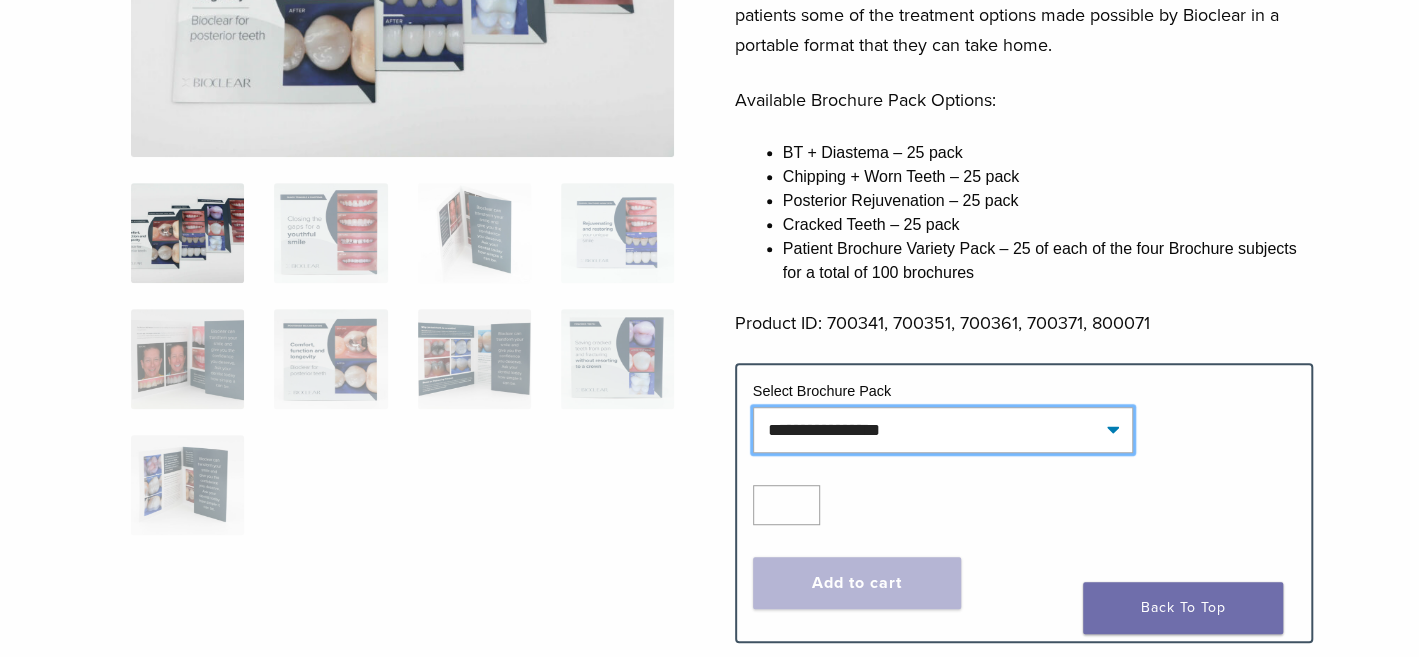 click on "**********" 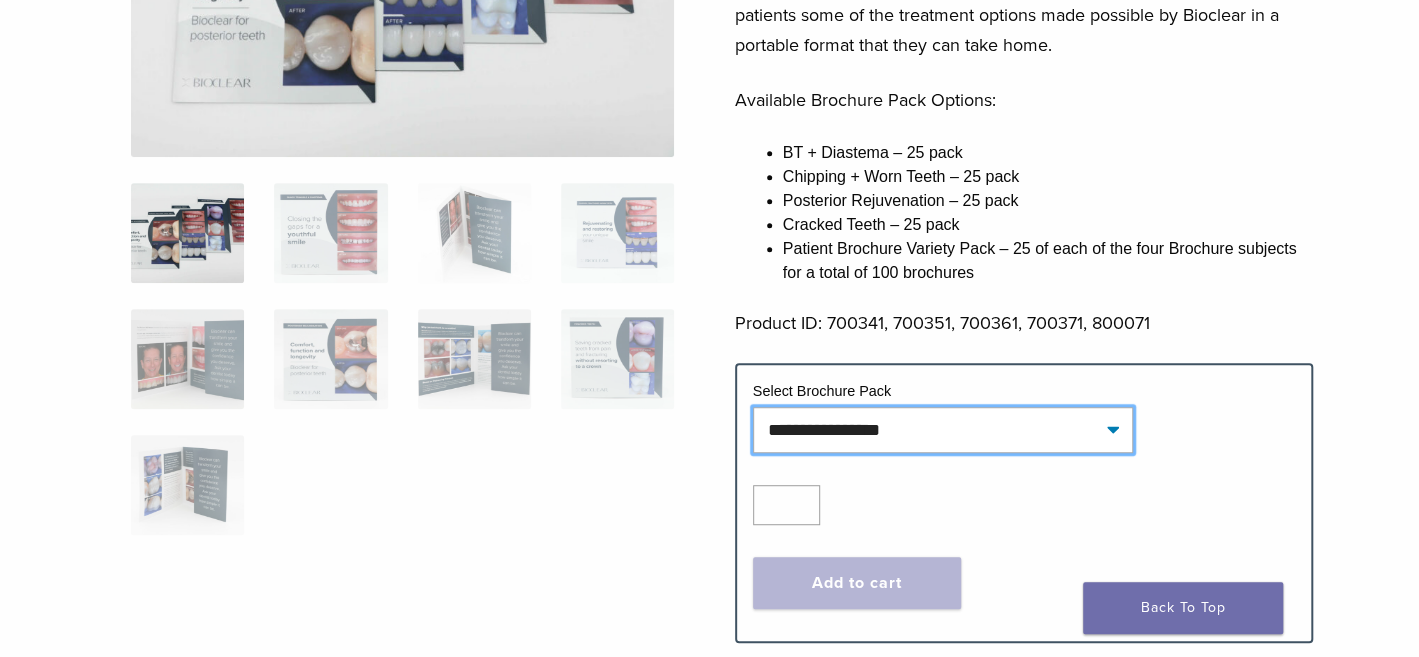 select on "**********" 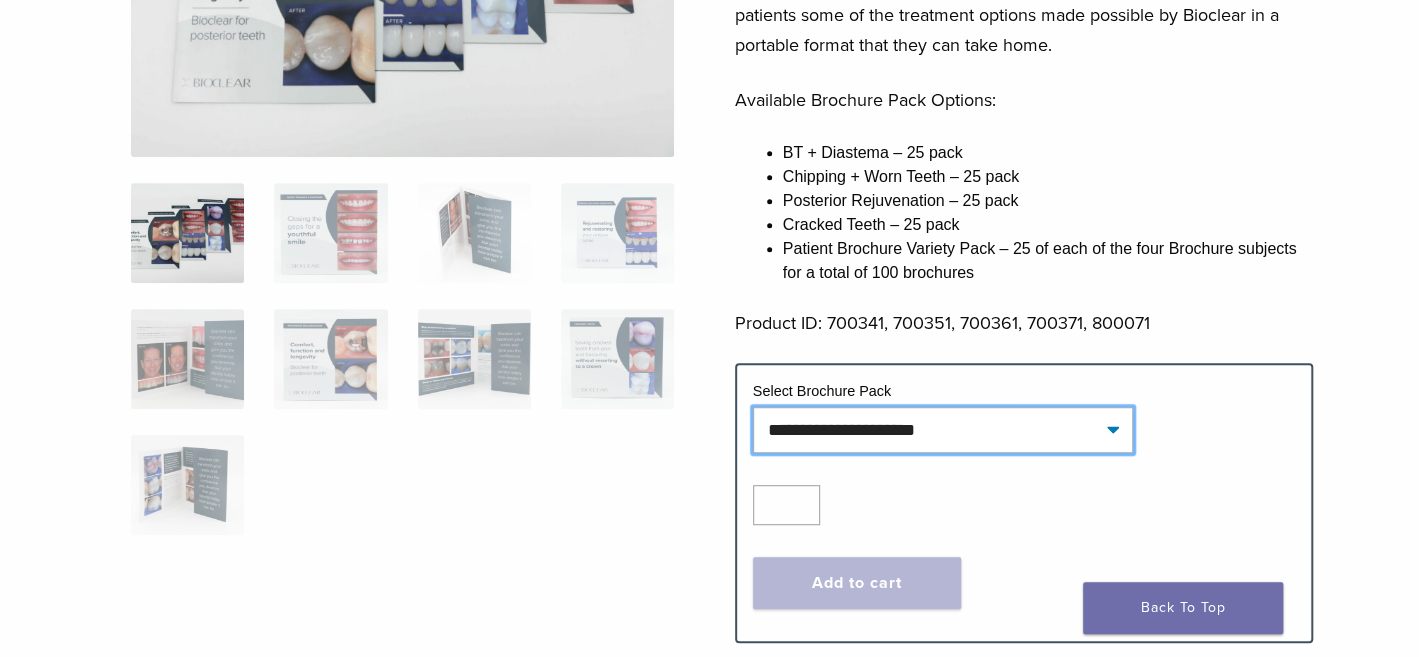click on "**********" 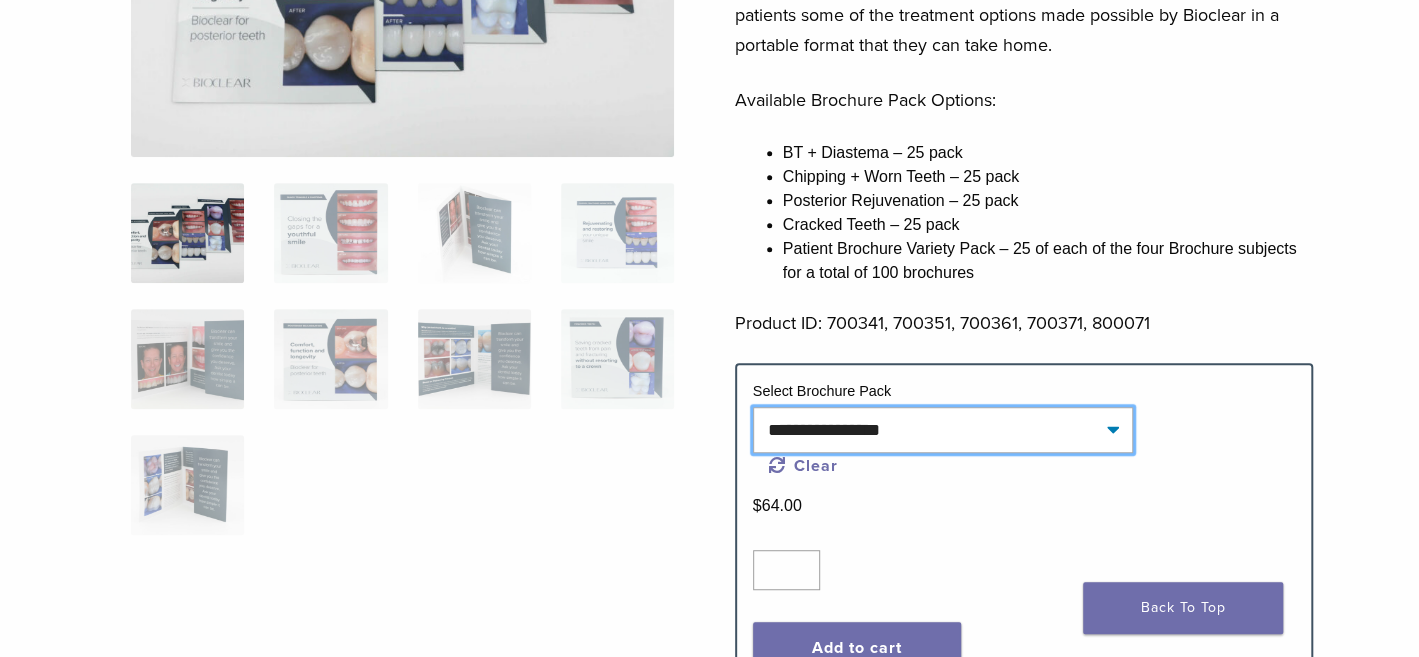 click on "**********" 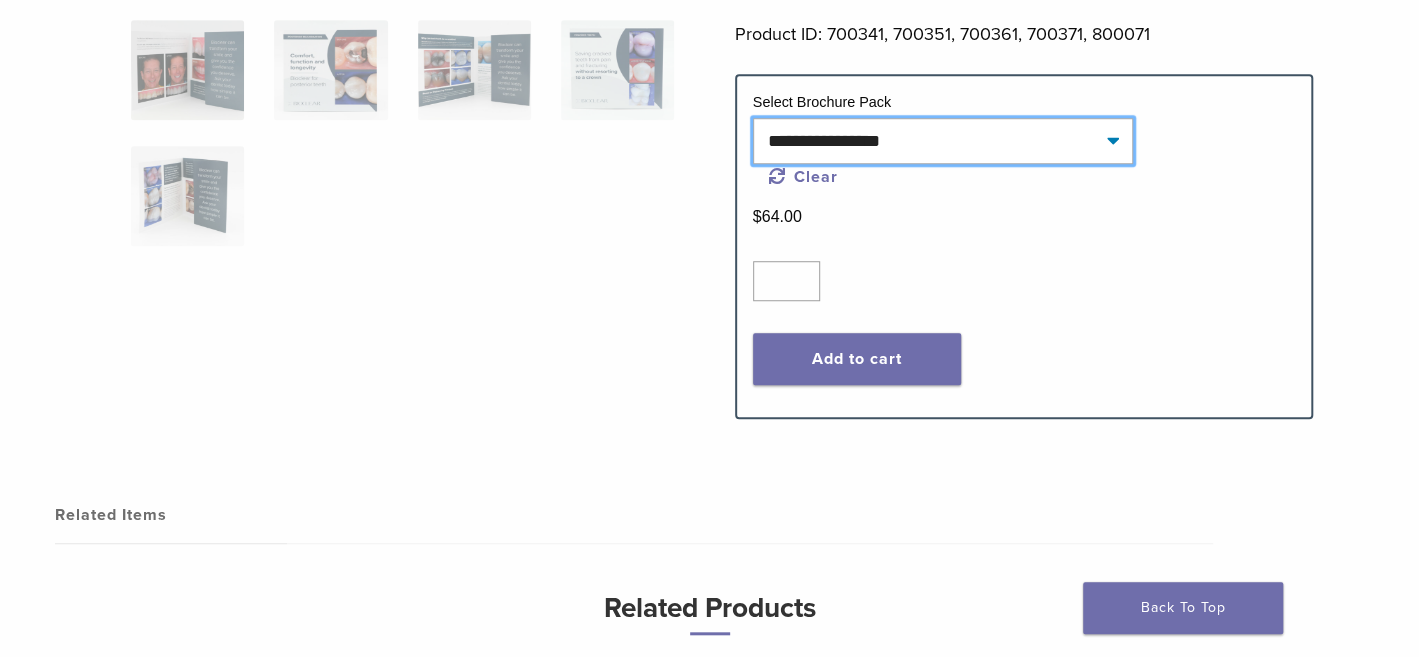 scroll, scrollTop: 700, scrollLeft: 0, axis: vertical 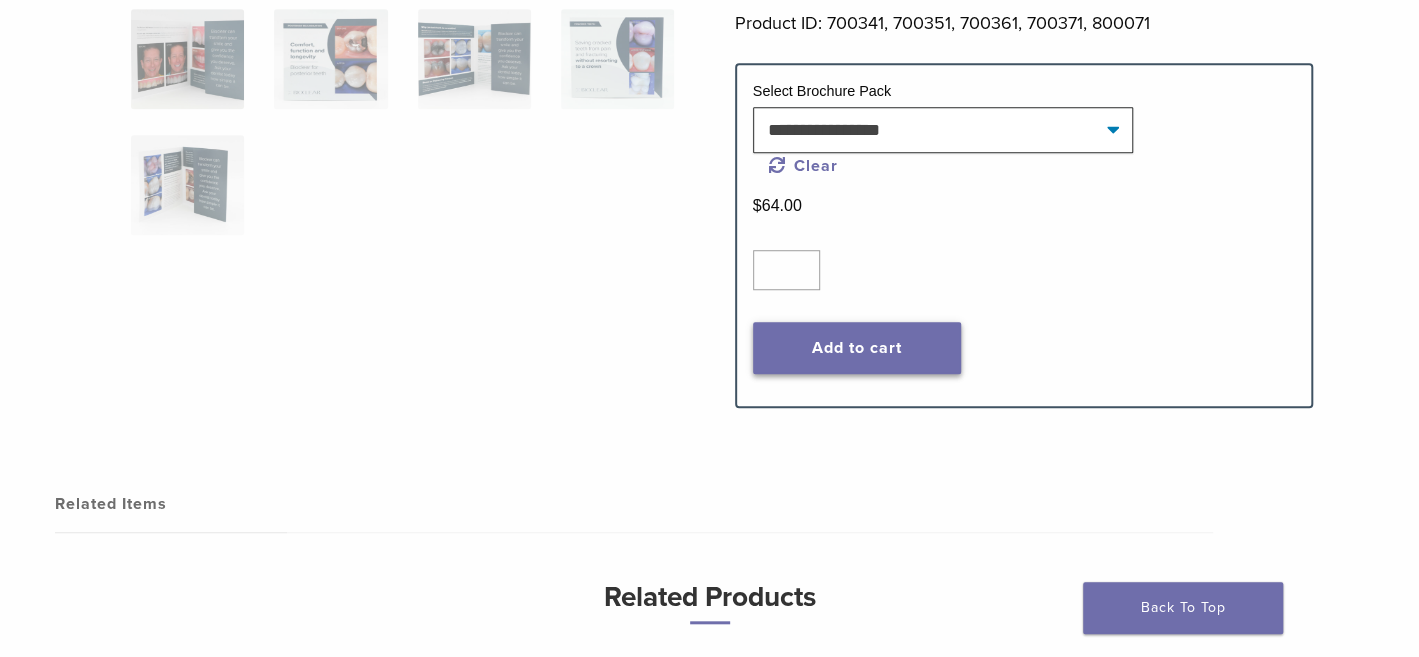click on "Add to cart" 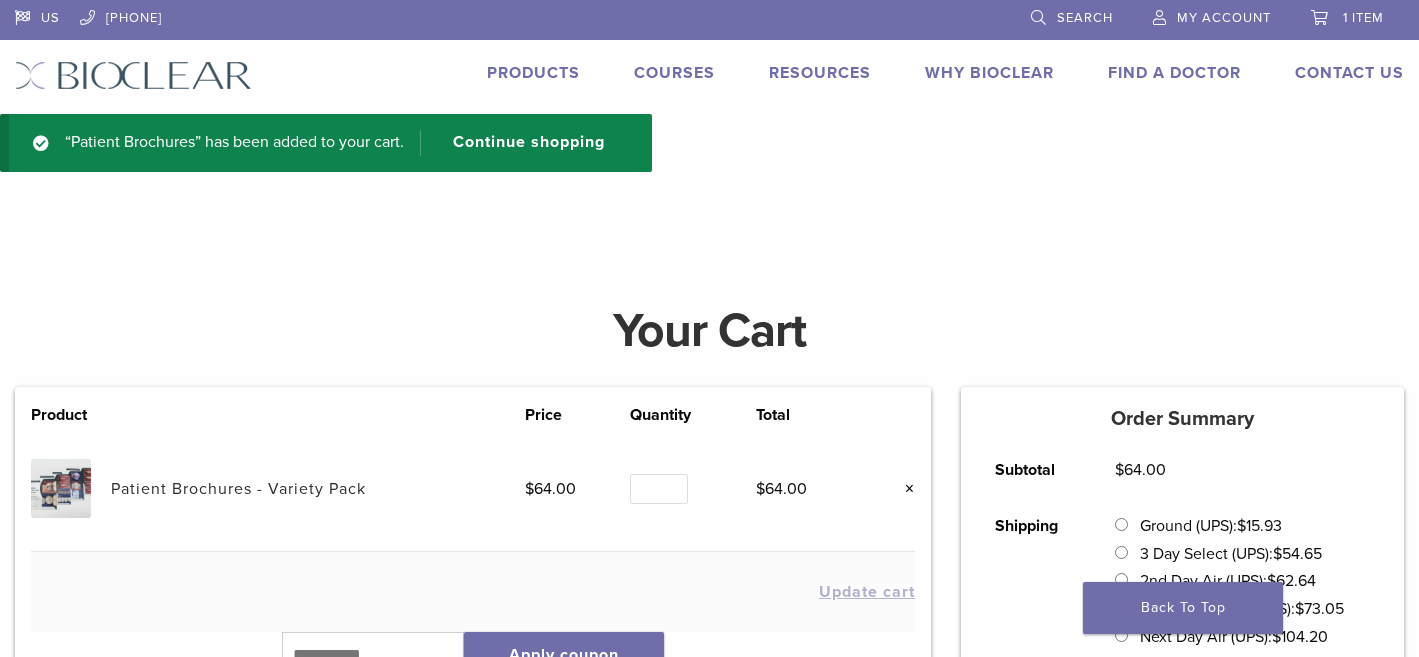 scroll, scrollTop: 0, scrollLeft: 0, axis: both 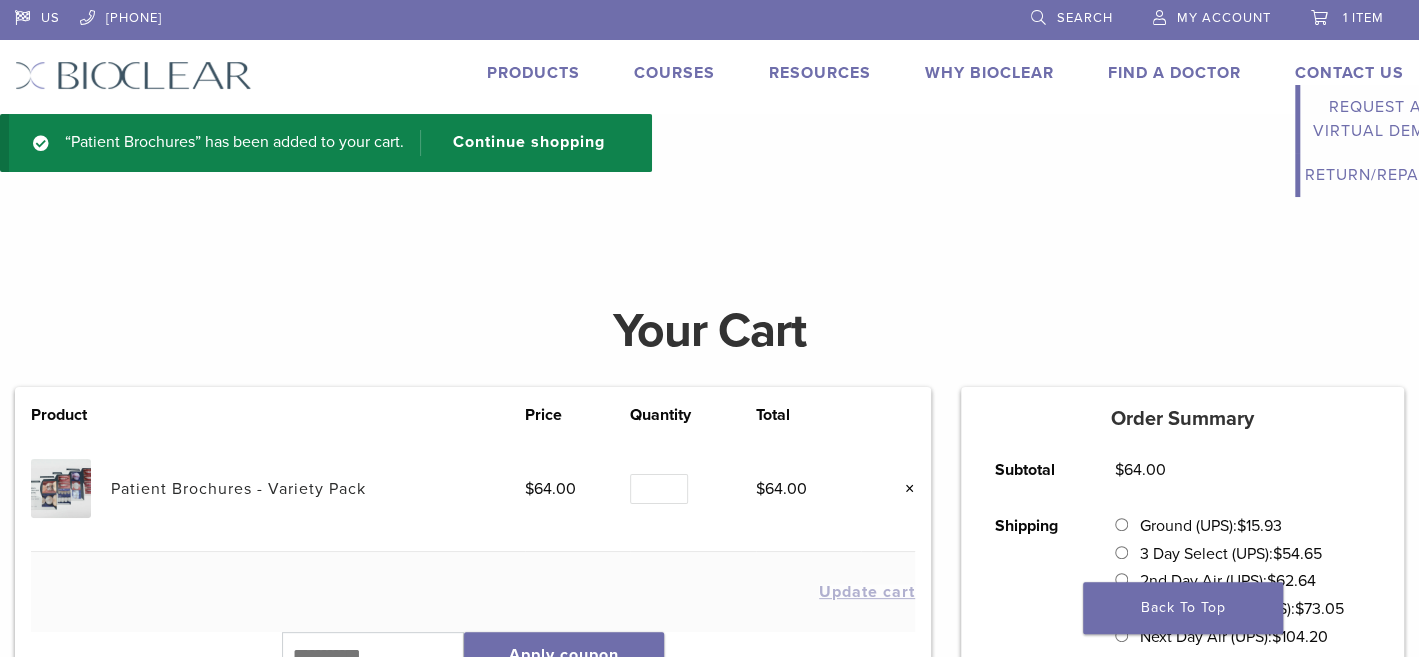 click on "Contact Us" at bounding box center (1349, 73) 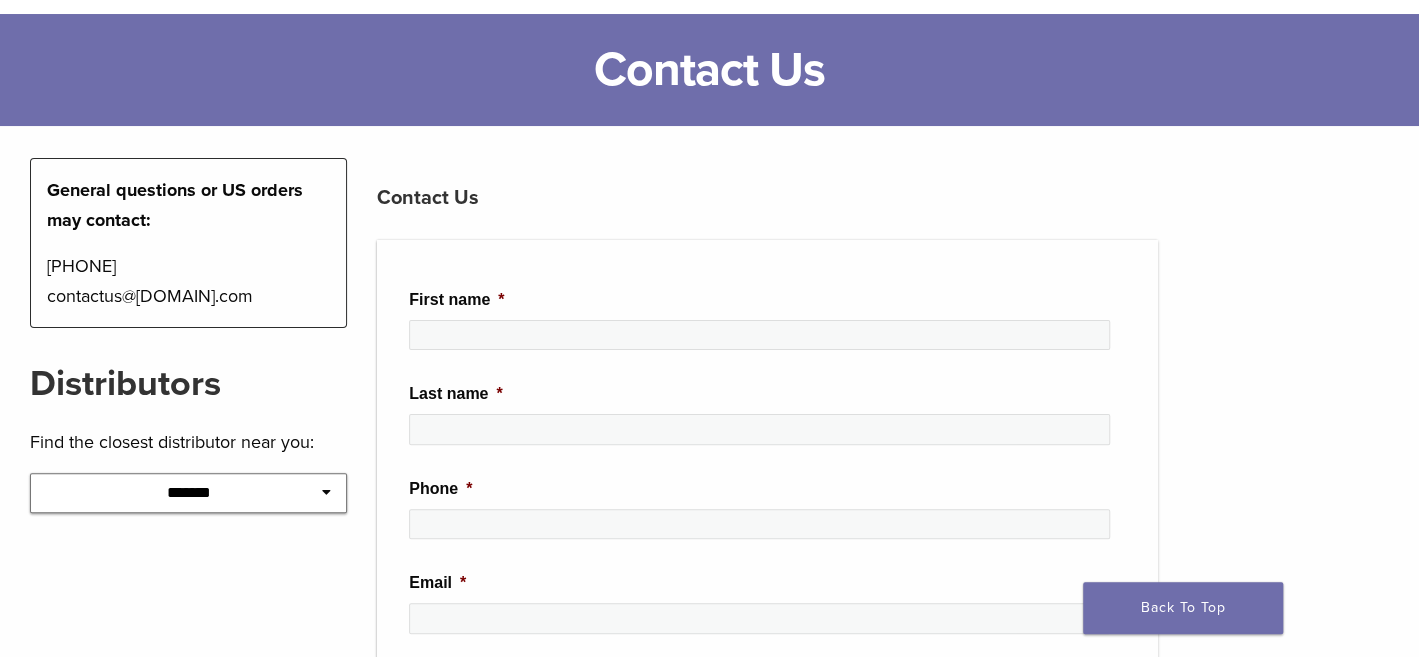 scroll, scrollTop: 0, scrollLeft: 0, axis: both 